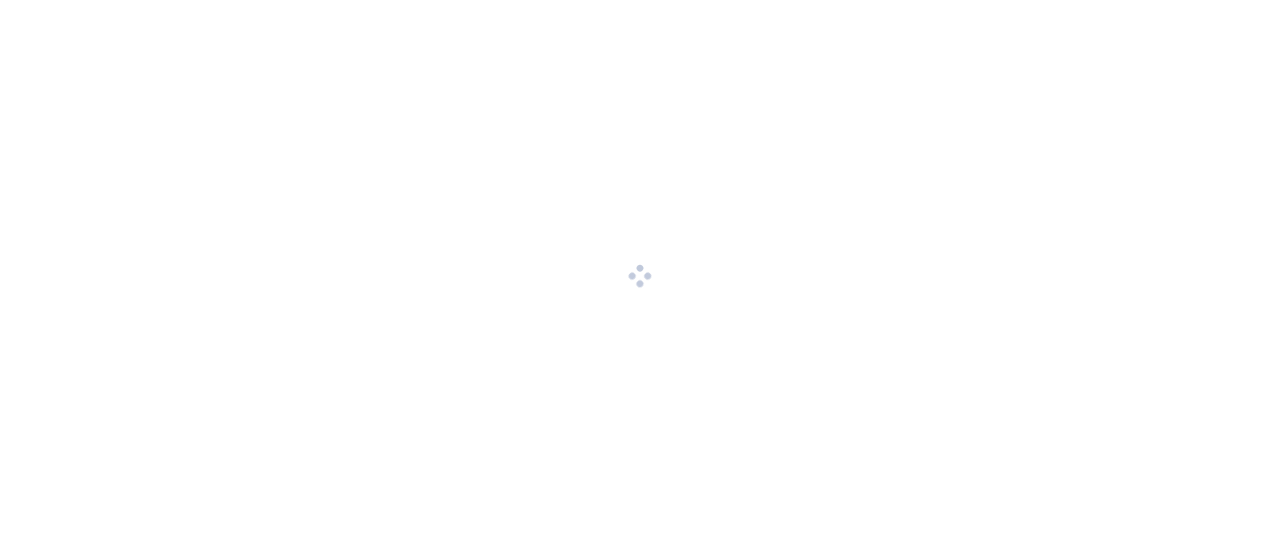 scroll, scrollTop: 0, scrollLeft: 0, axis: both 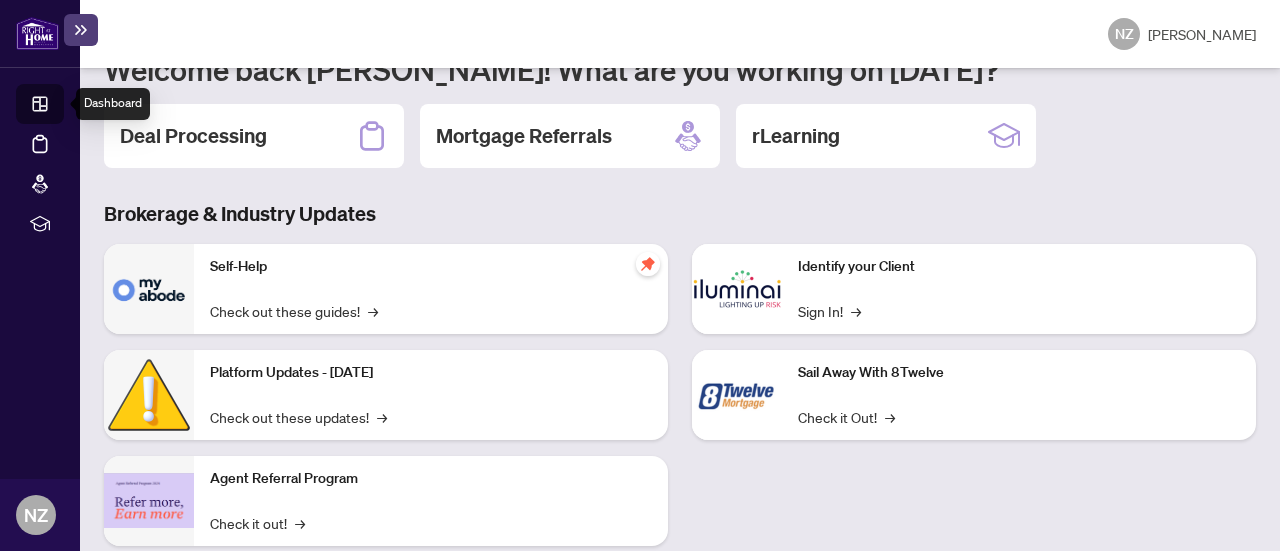 click on "Dashboard" at bounding box center (62, 107) 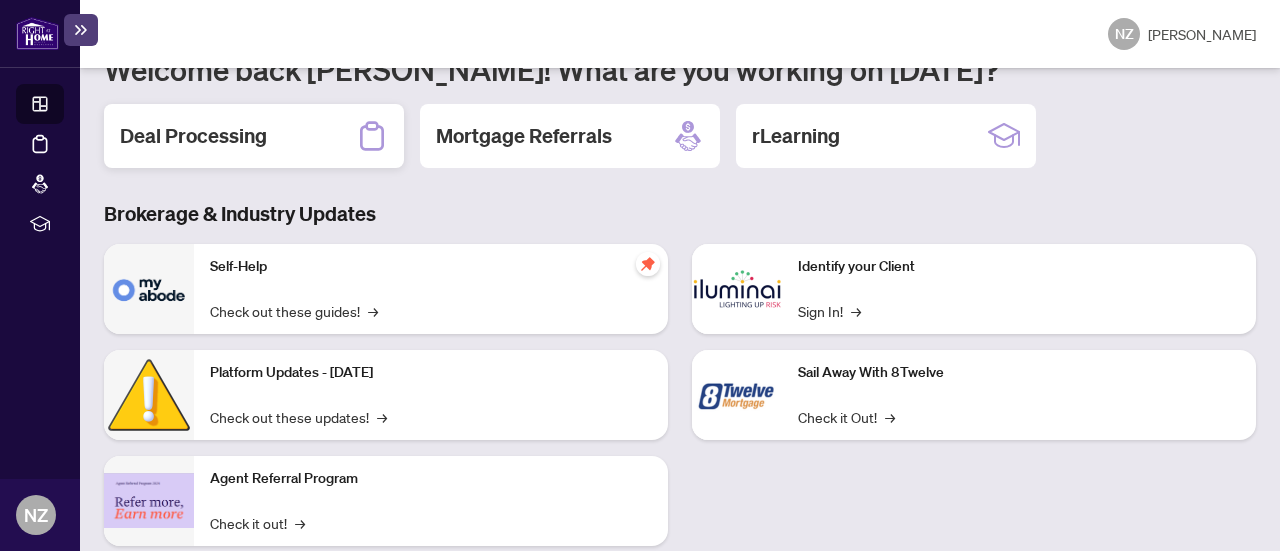 click on "Deal Processing" at bounding box center (193, 136) 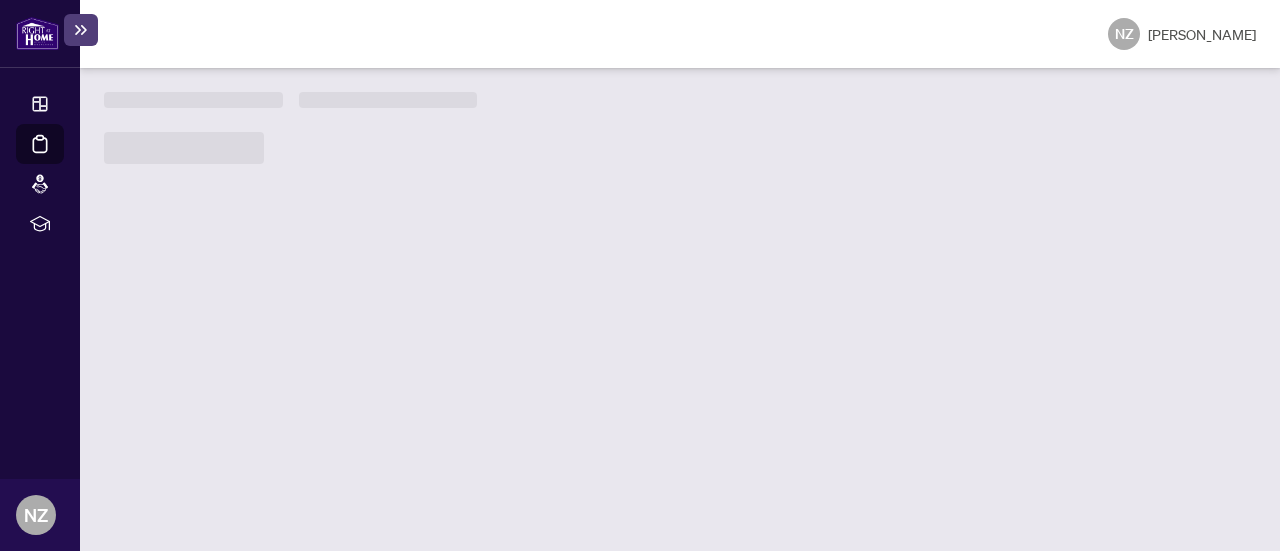 scroll, scrollTop: 0, scrollLeft: 0, axis: both 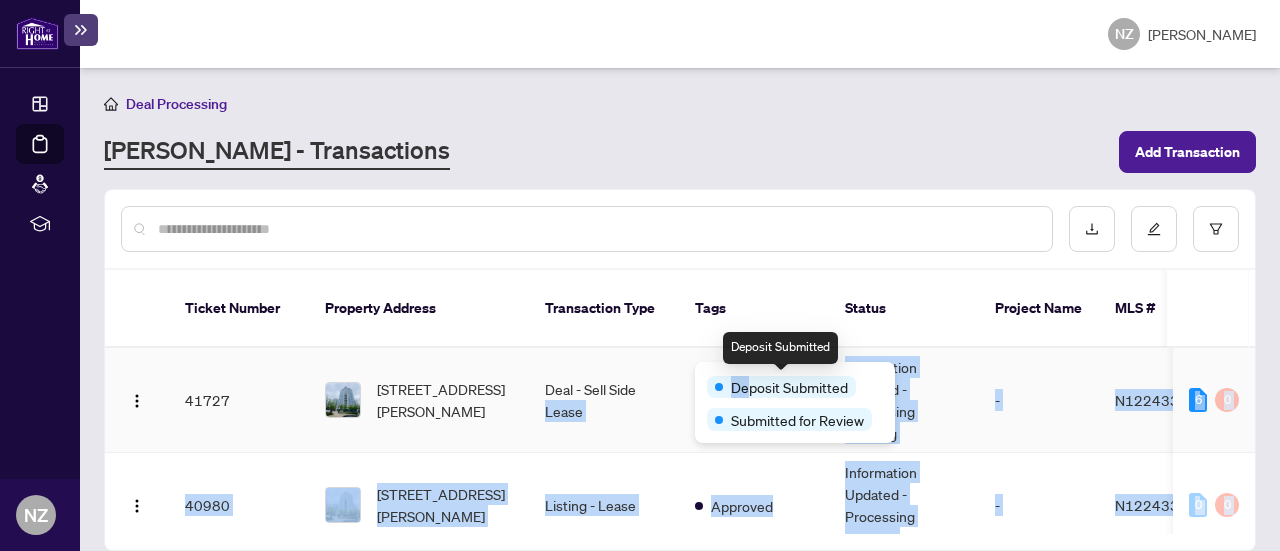 drag, startPoint x: 749, startPoint y: 379, endPoint x: 536, endPoint y: 381, distance: 213.00938 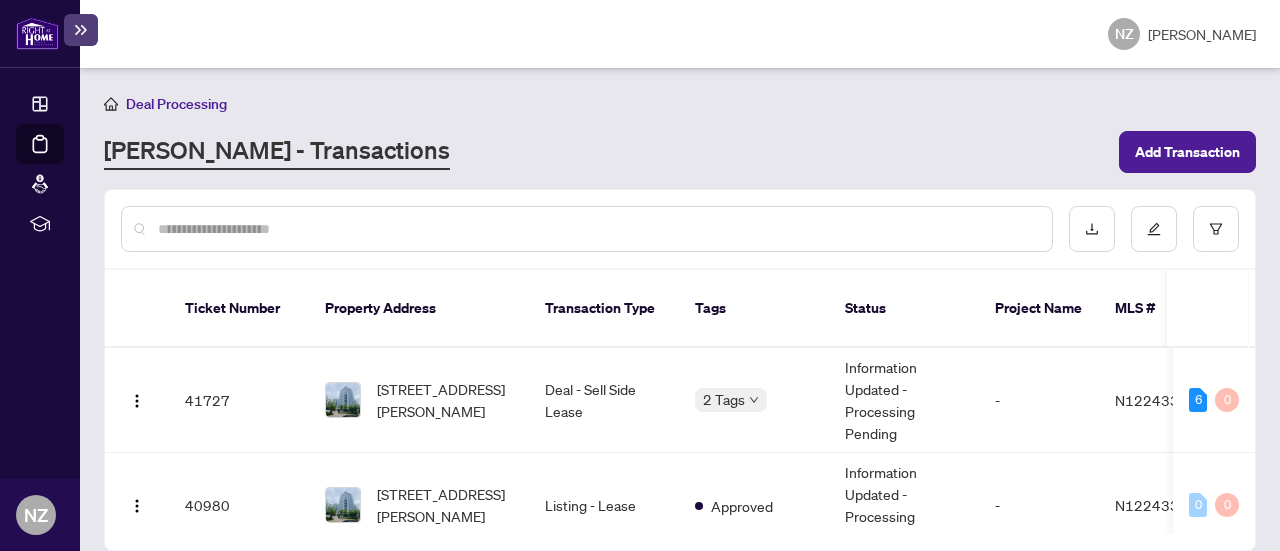 click on "[PERSON_NAME] - Transactions" at bounding box center [605, 152] 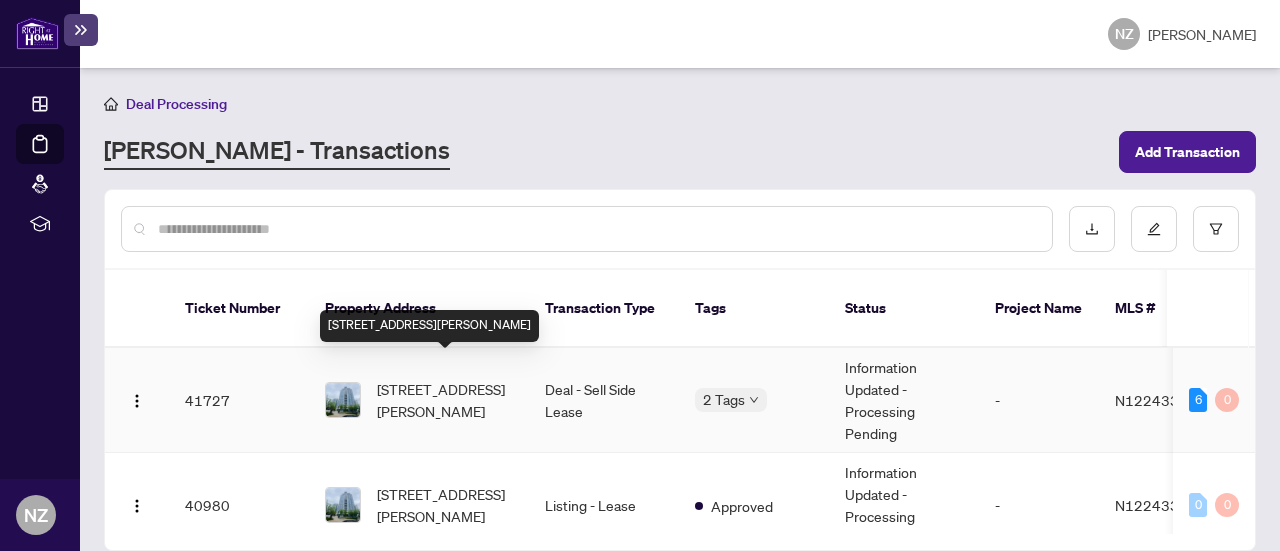 click on "[STREET_ADDRESS][PERSON_NAME]" at bounding box center [445, 400] 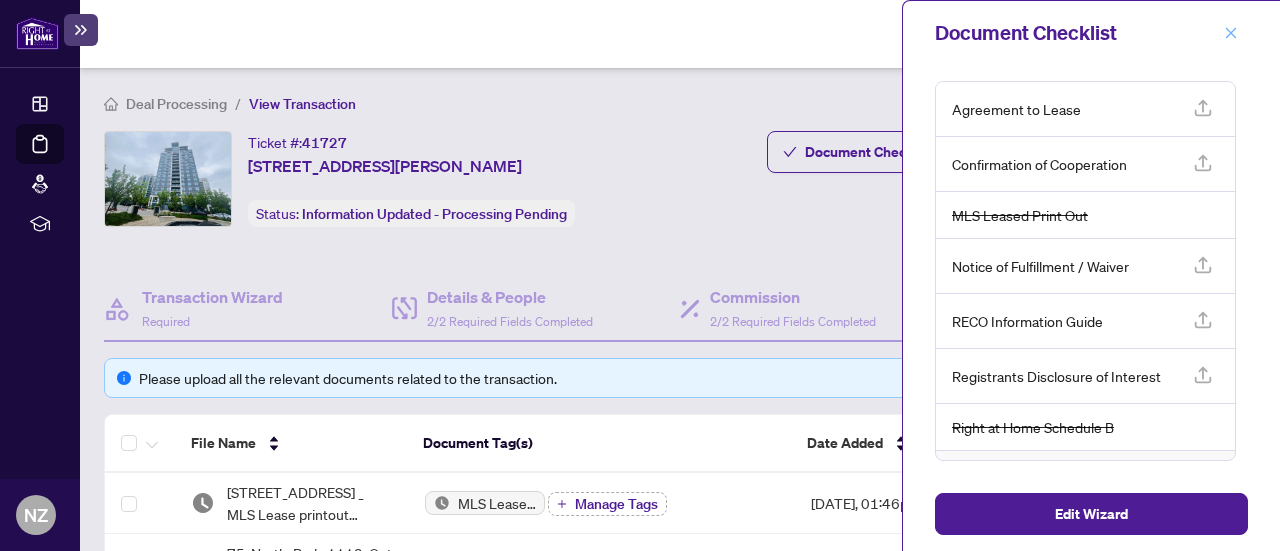 click 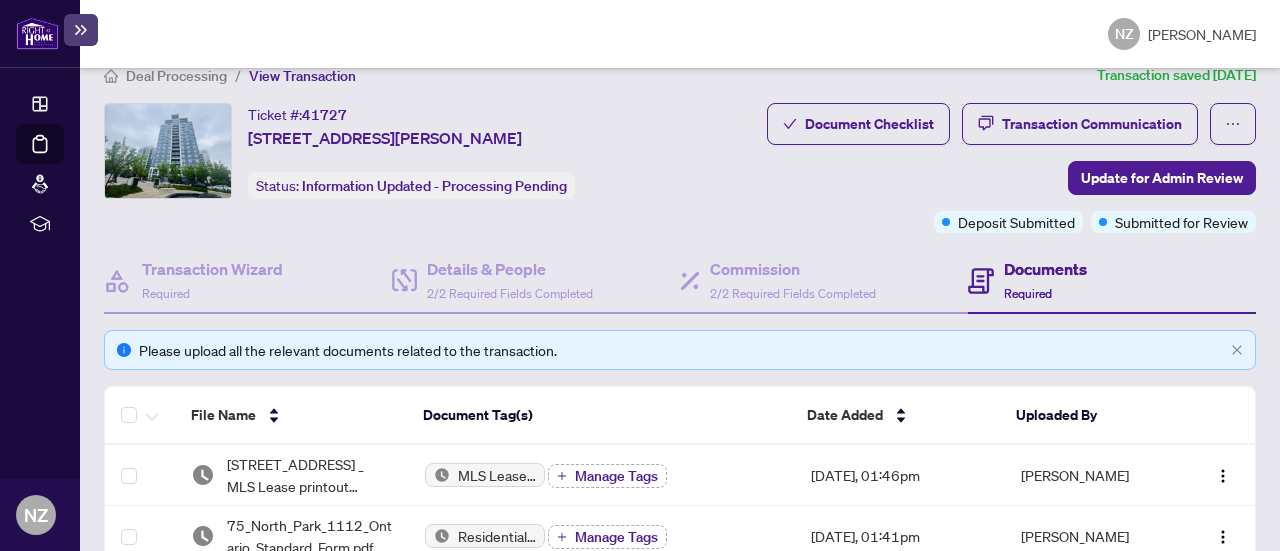 scroll, scrollTop: 0, scrollLeft: 0, axis: both 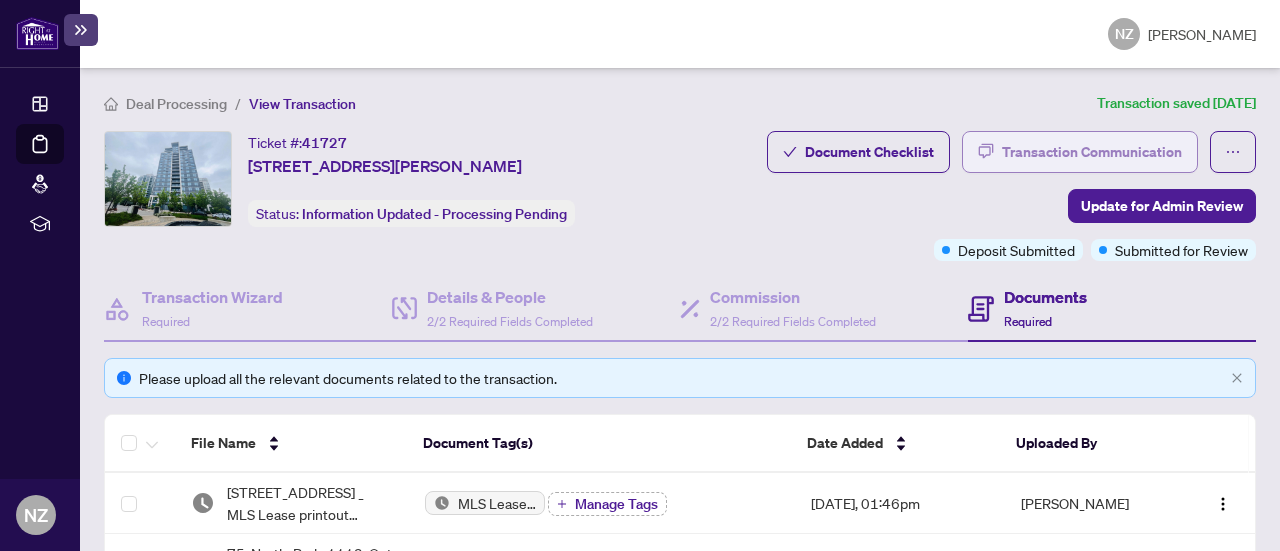 click on "Transaction Communication" at bounding box center [1092, 152] 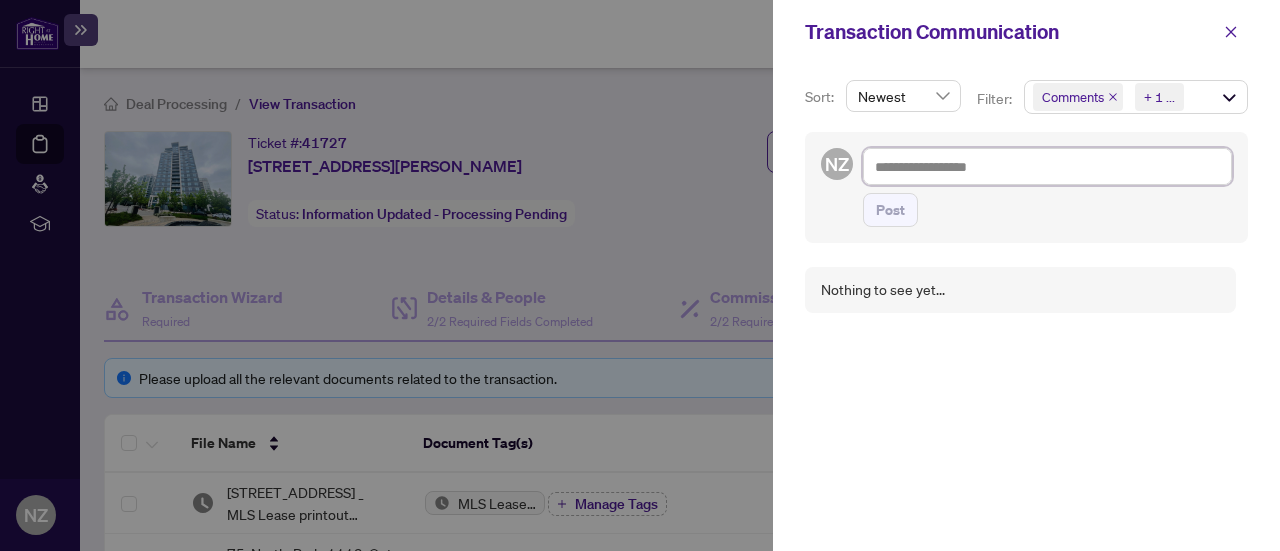 click at bounding box center [1047, 166] 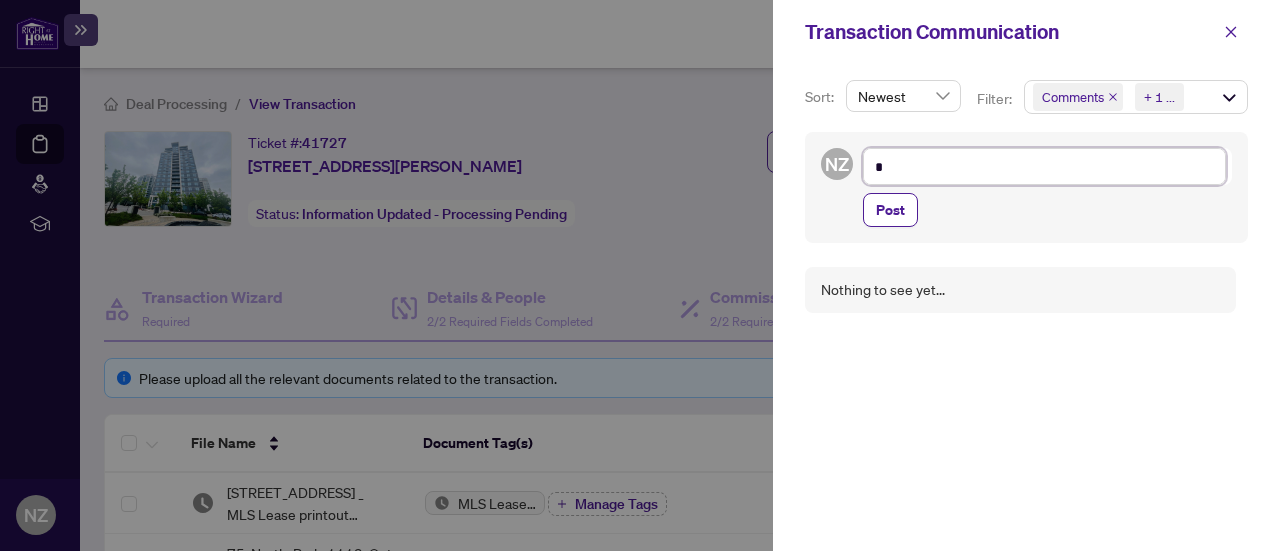 type on "**" 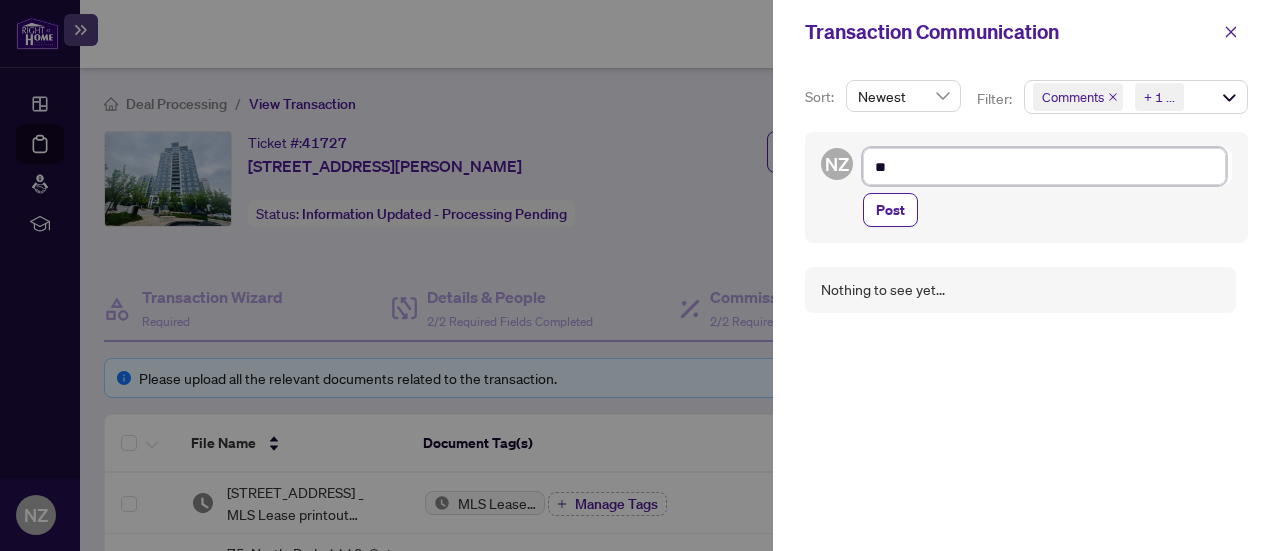 type on "***" 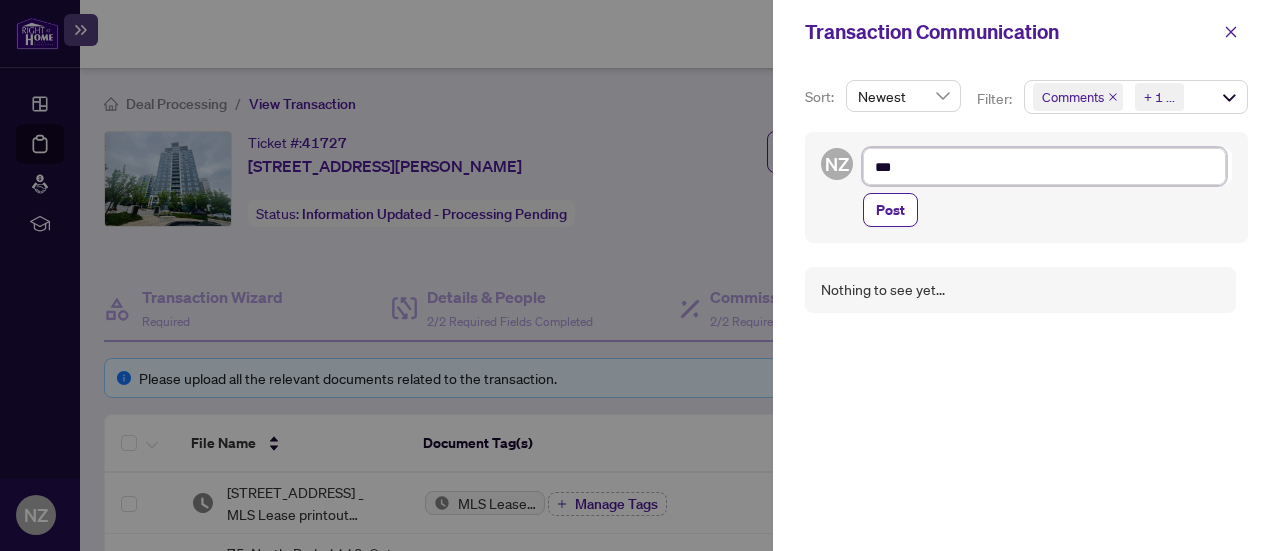type on "****" 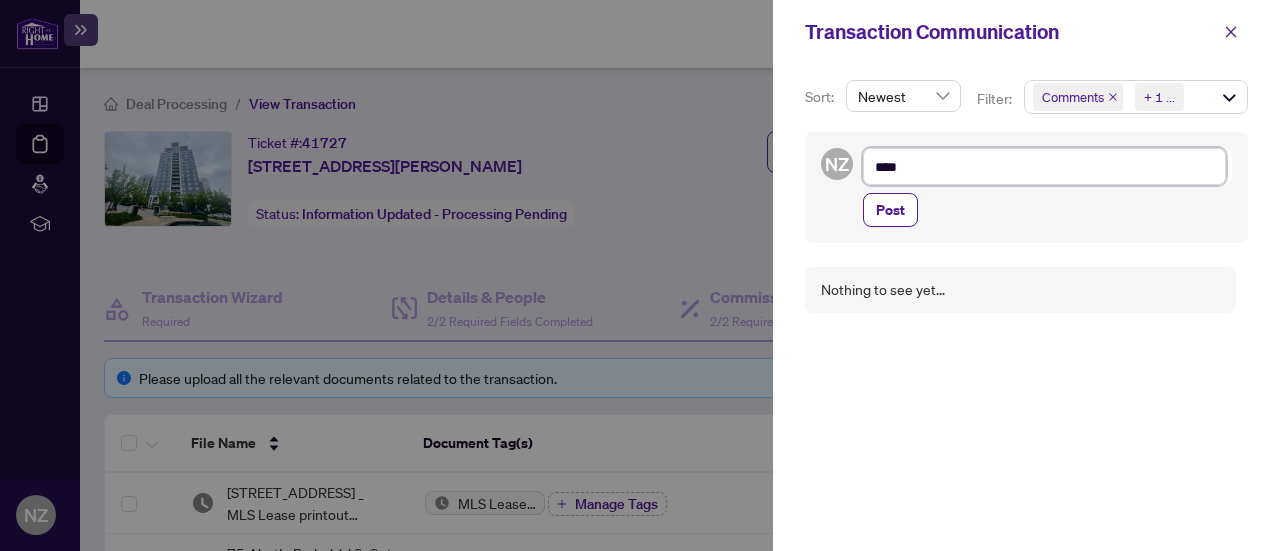 type on "*****" 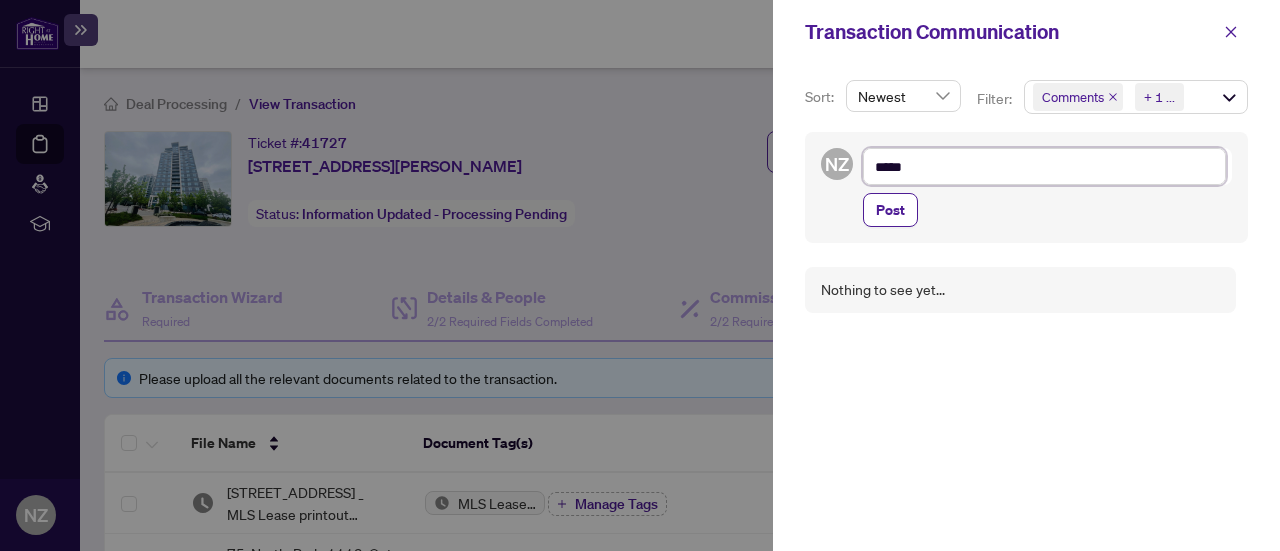 type on "******" 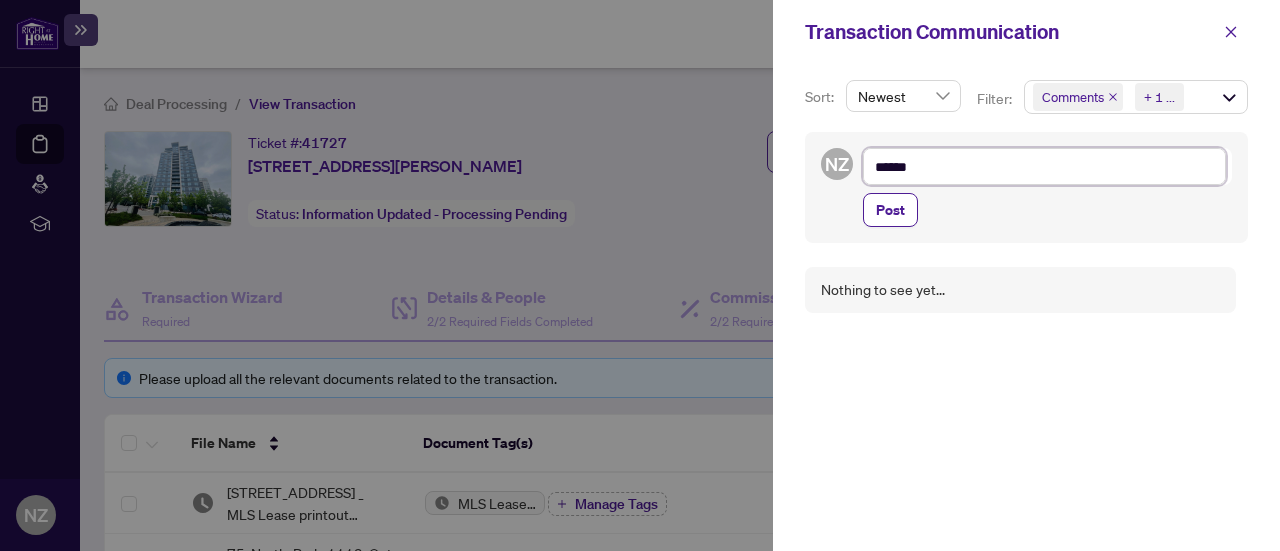 type on "******" 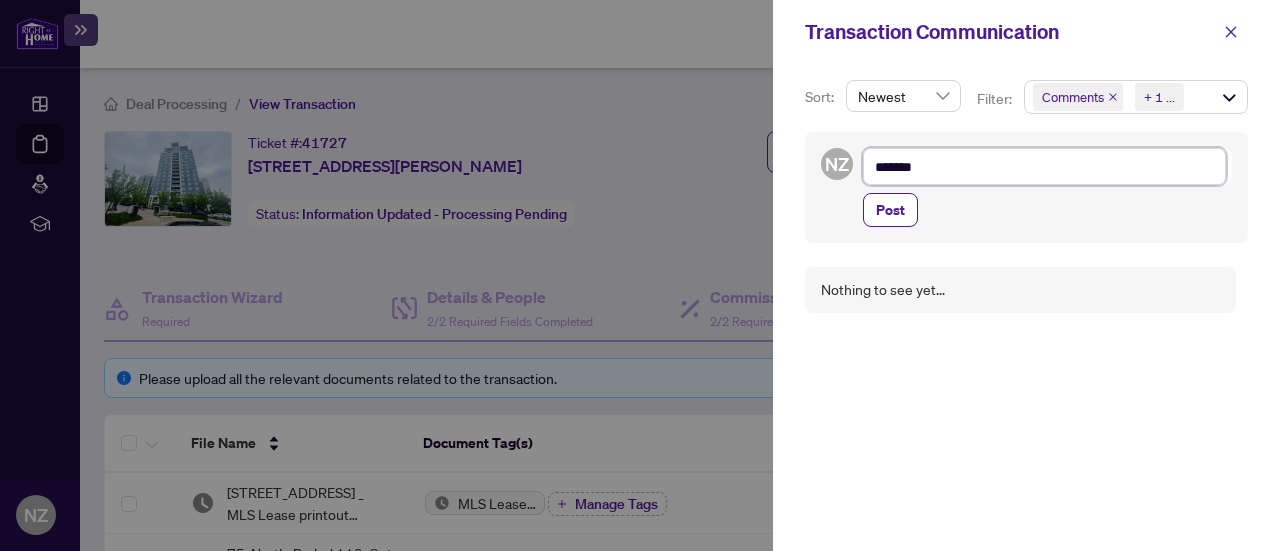 type on "********" 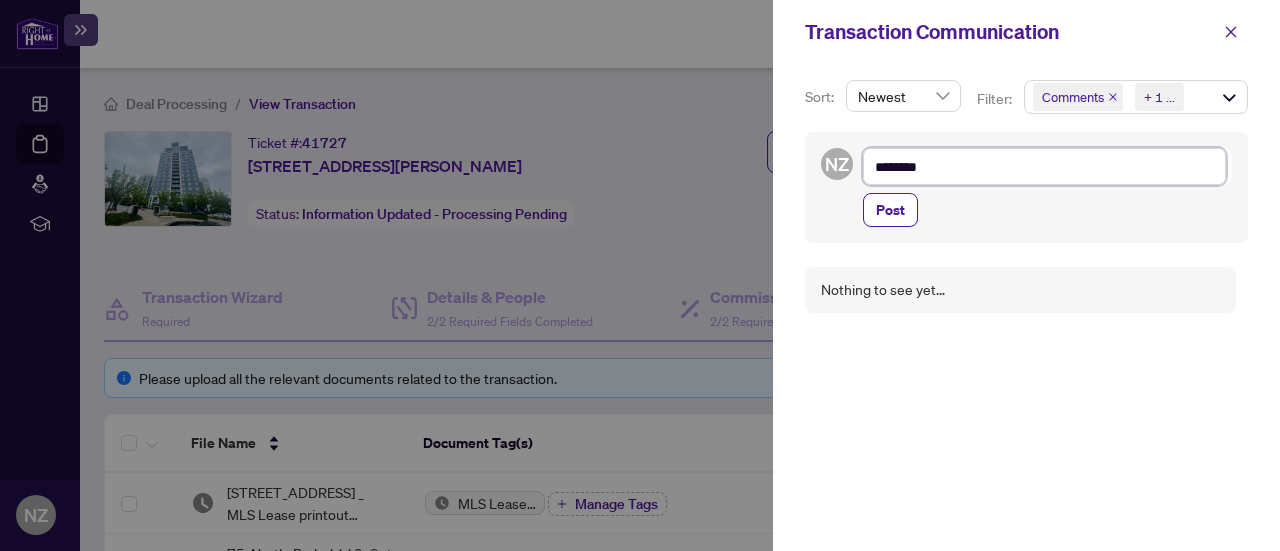 type on "*********" 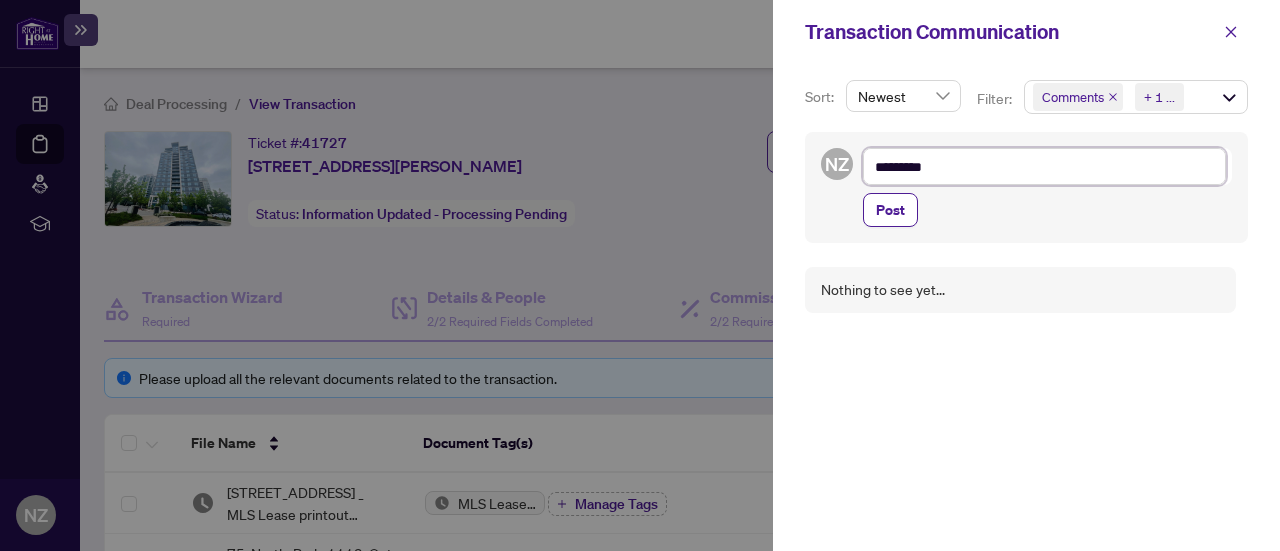 type on "**********" 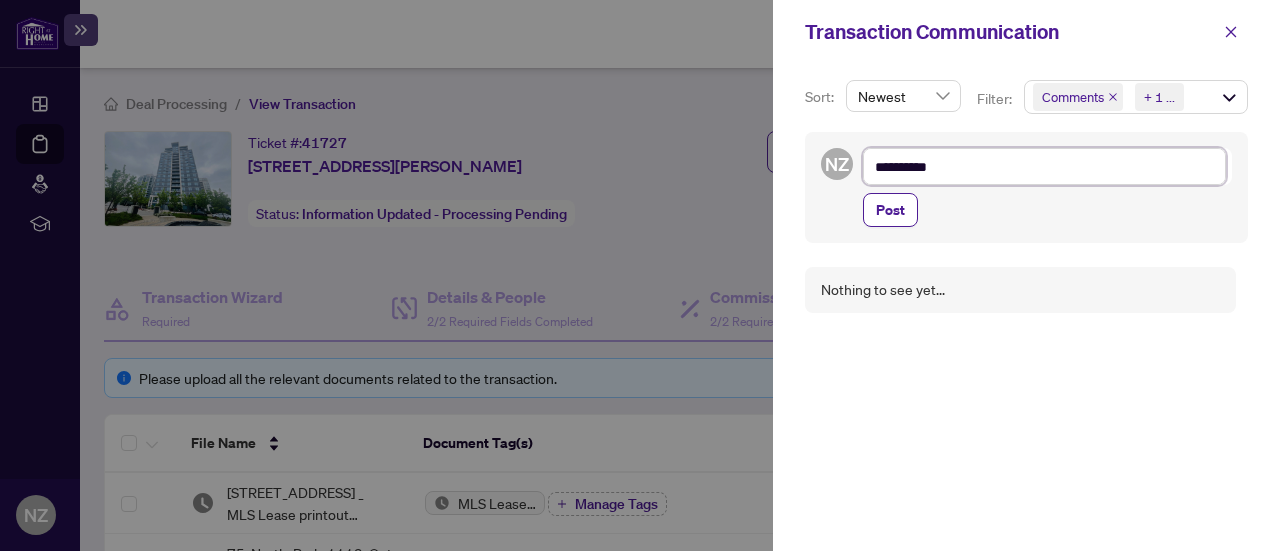 type on "**********" 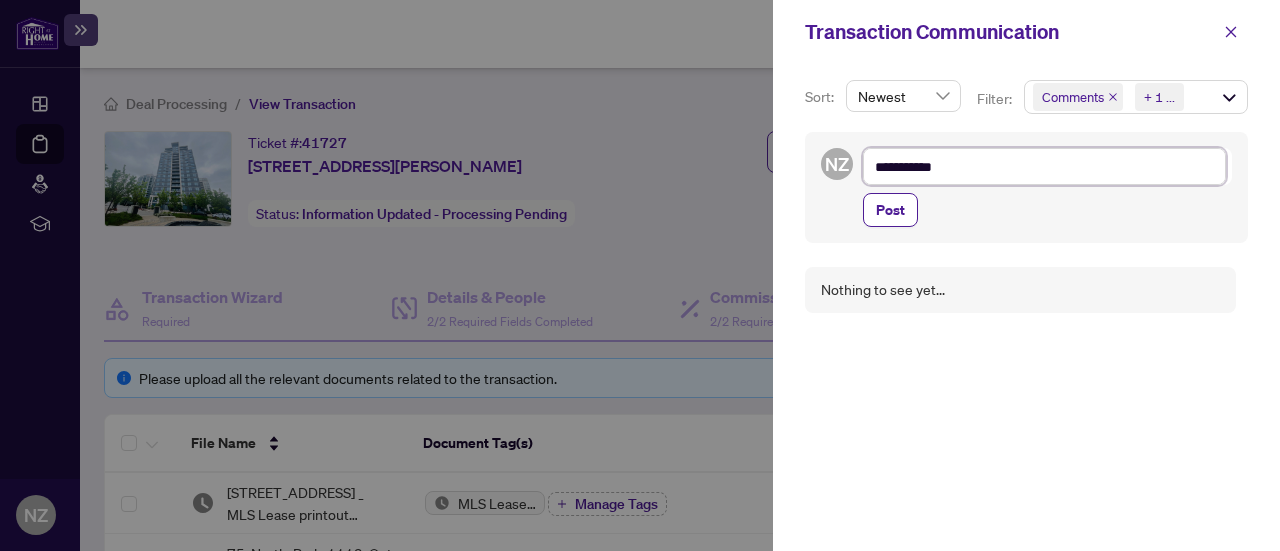 type on "**********" 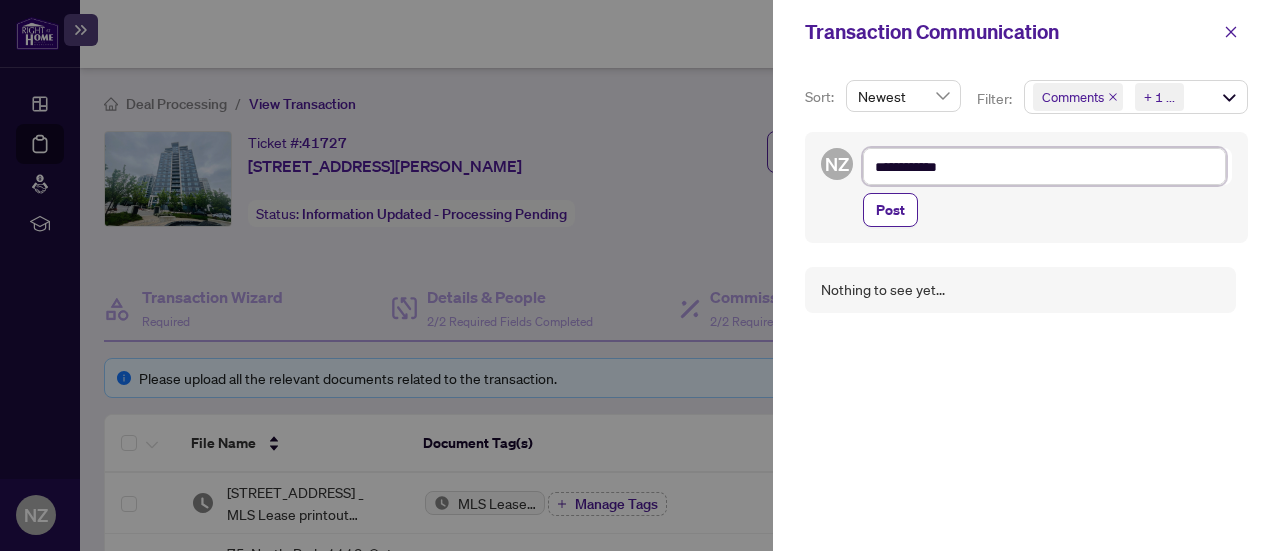 type on "**********" 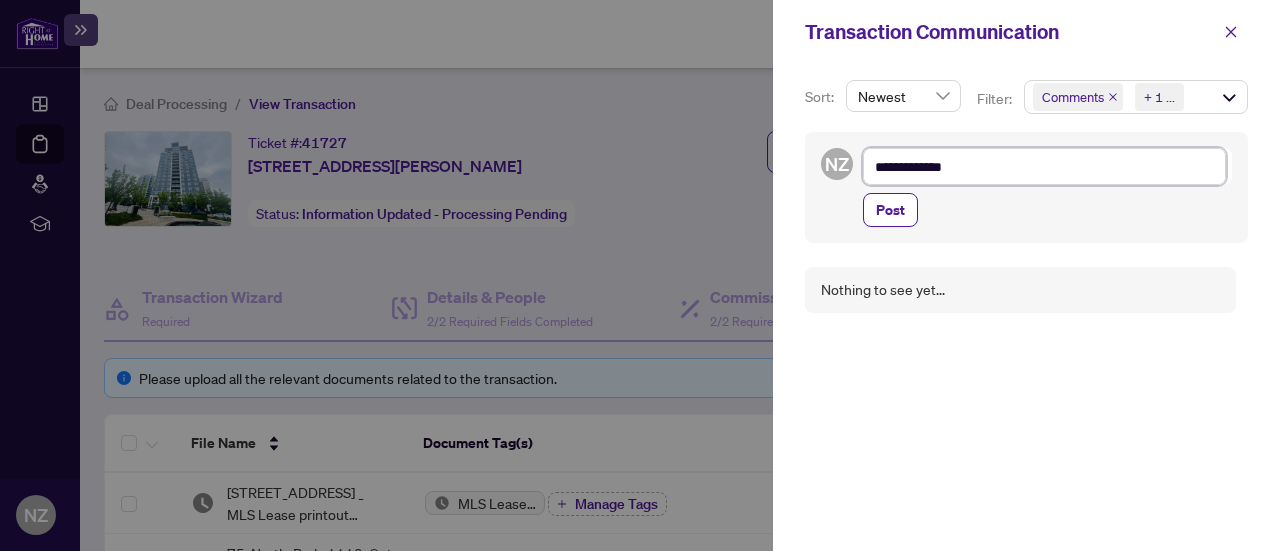 type on "**********" 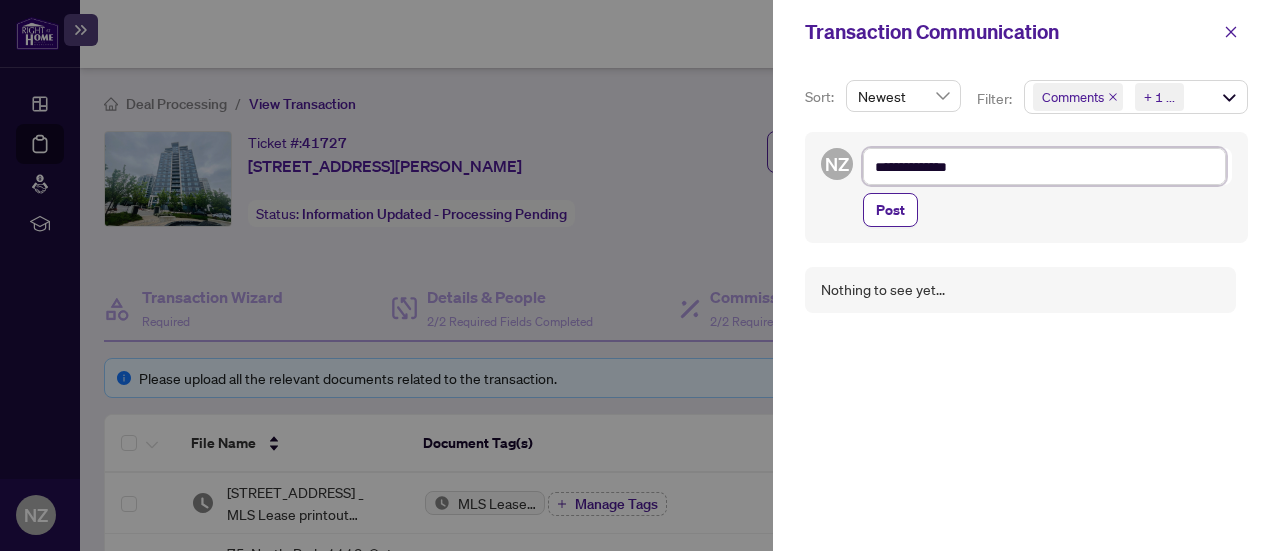 type on "**********" 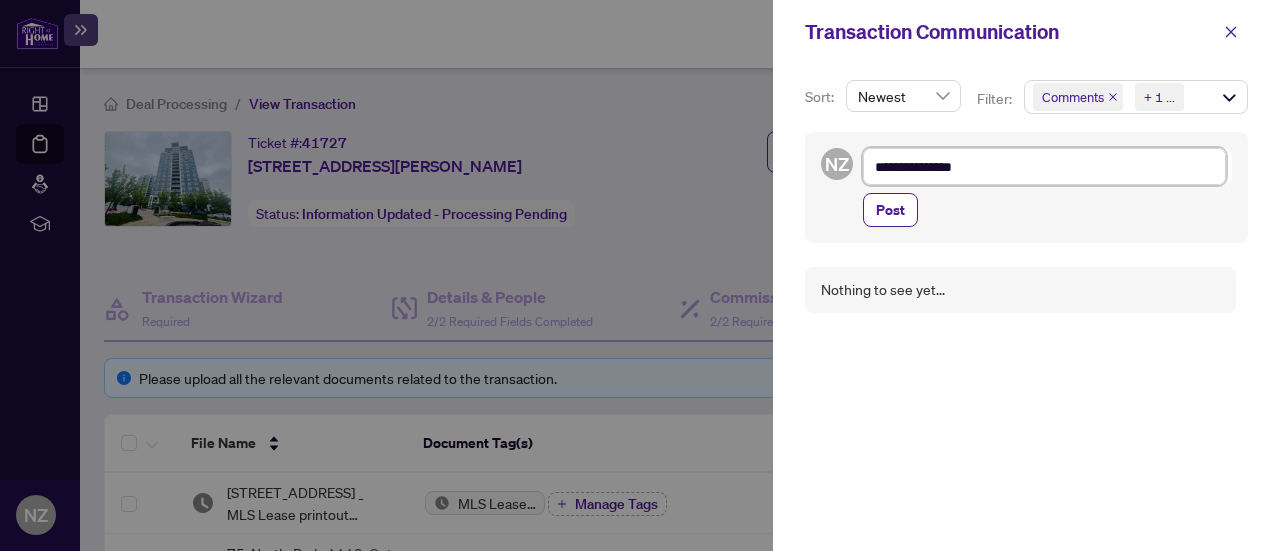 type on "**********" 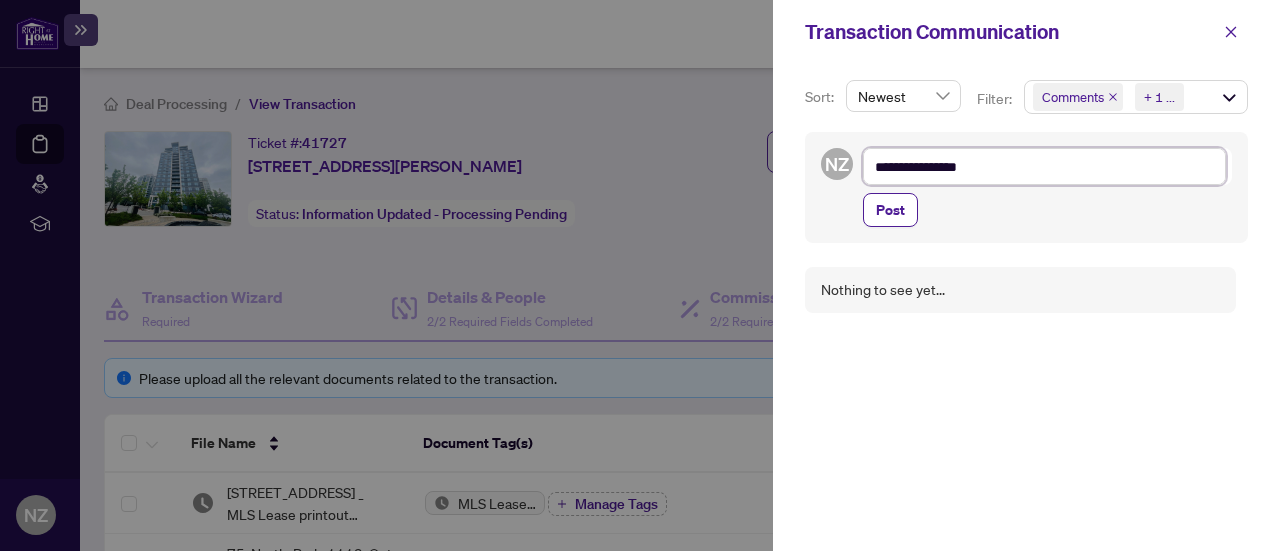 type on "**********" 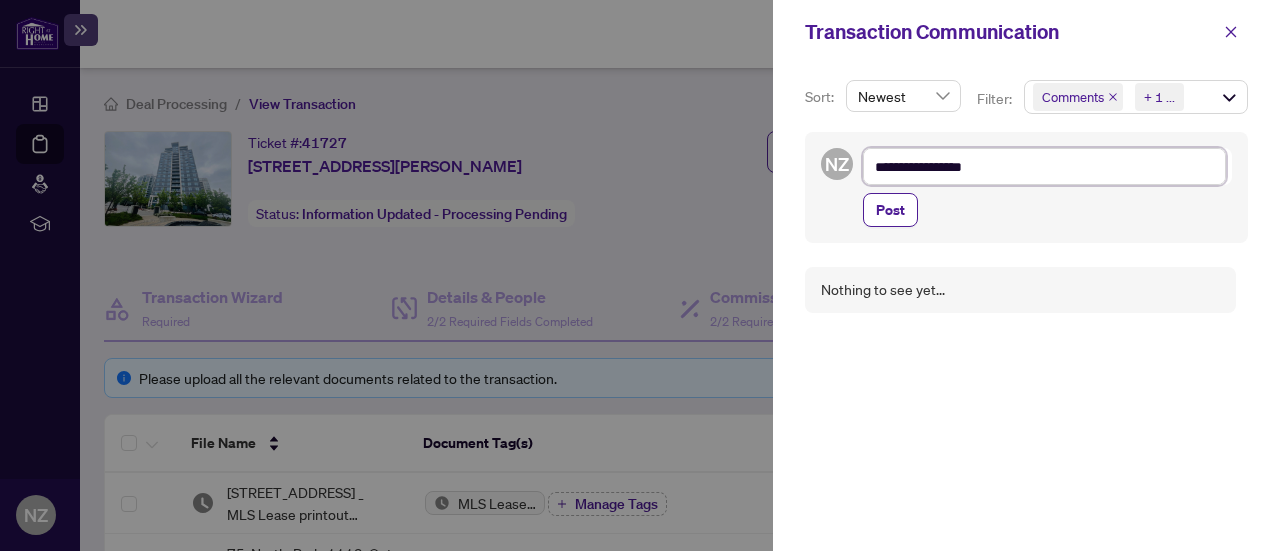 type on "**********" 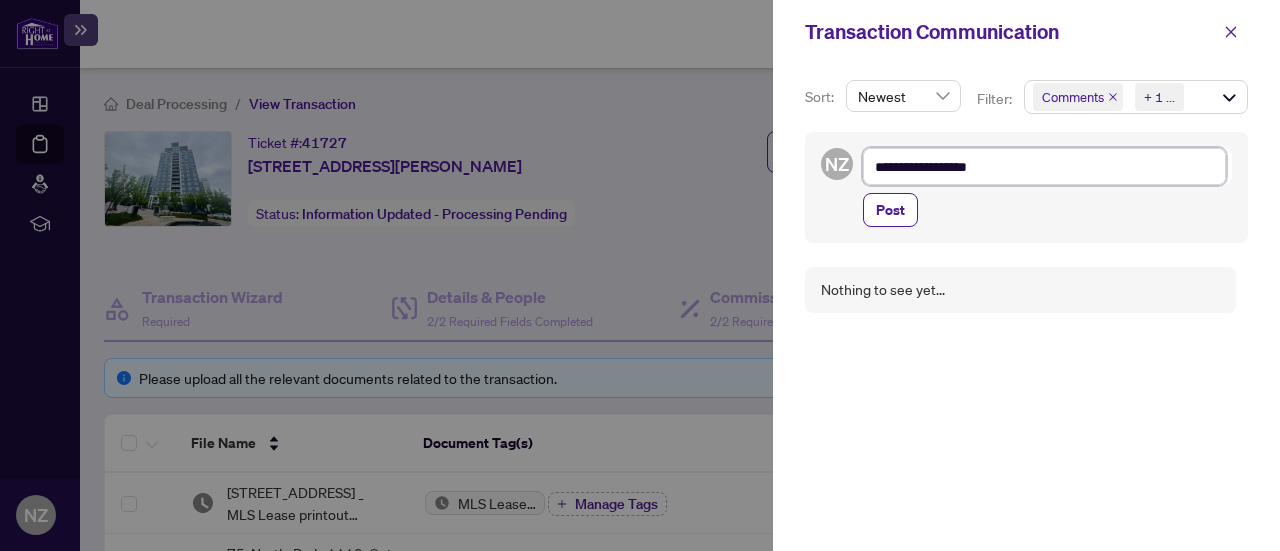 type on "**********" 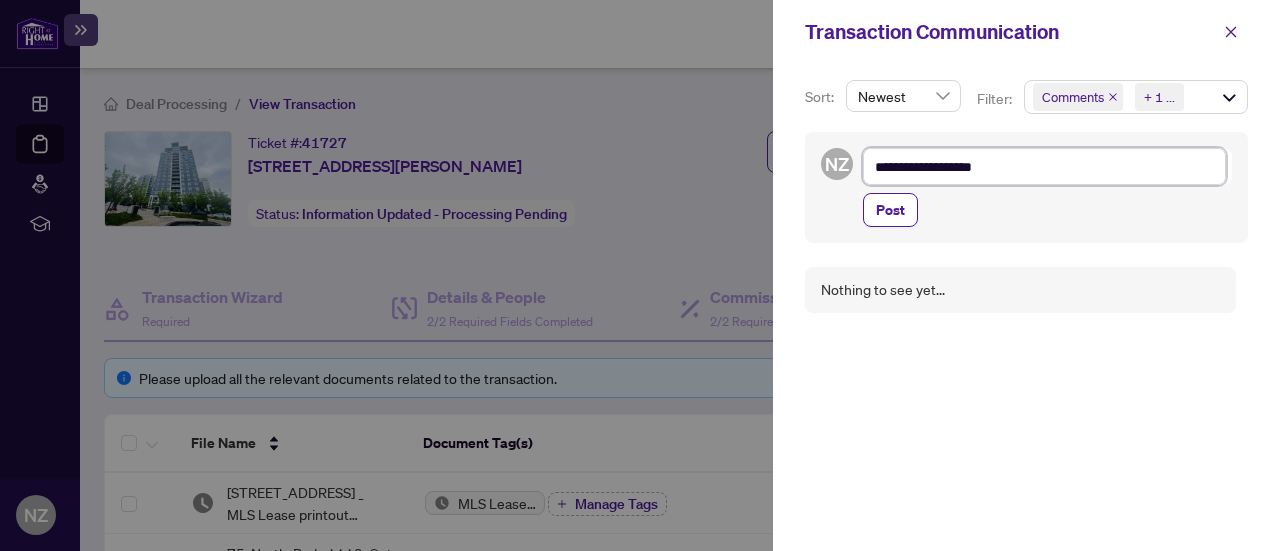 type on "**********" 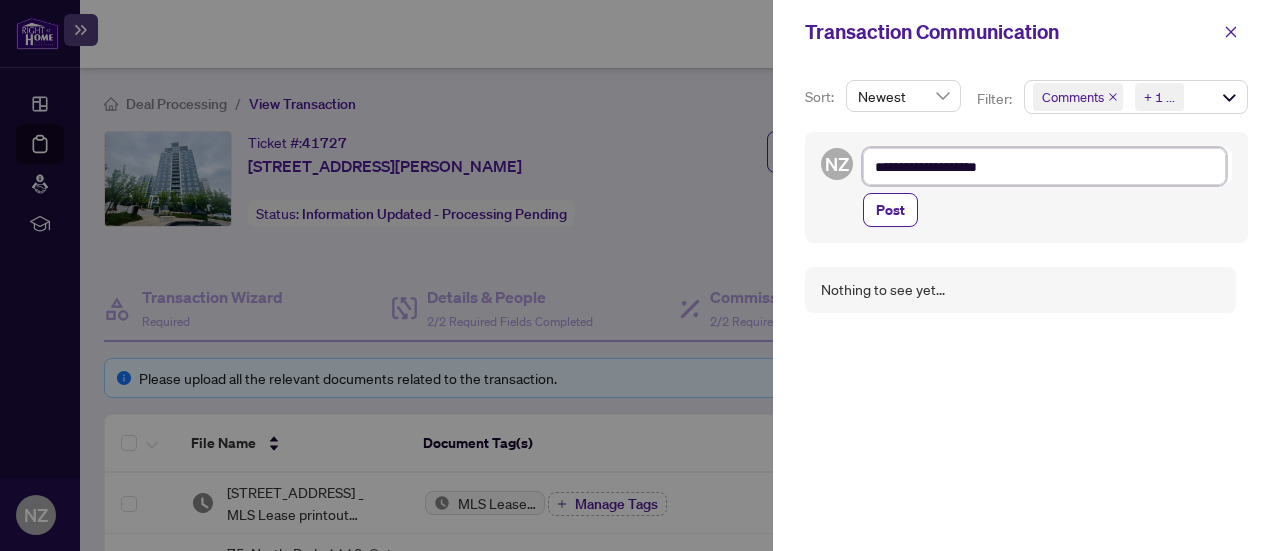 type on "**********" 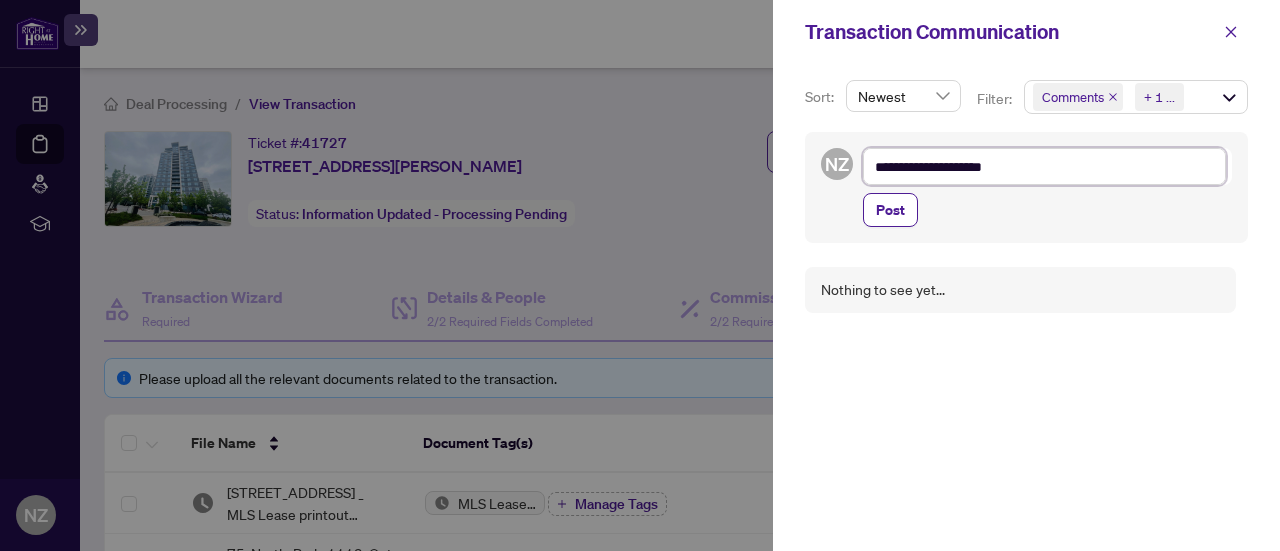 type on "**********" 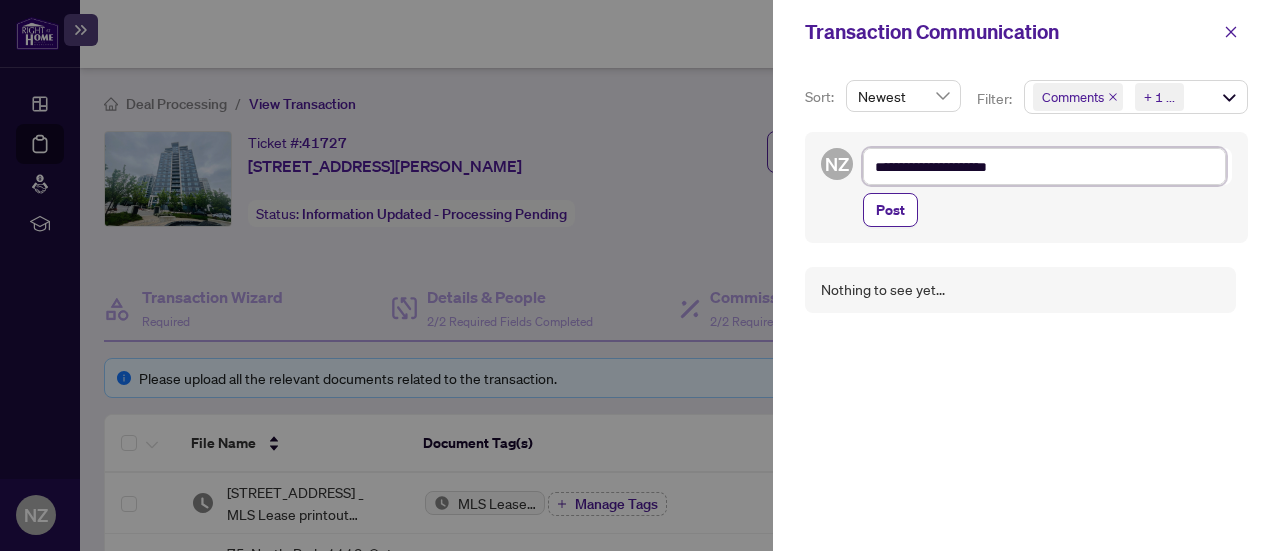 type on "**********" 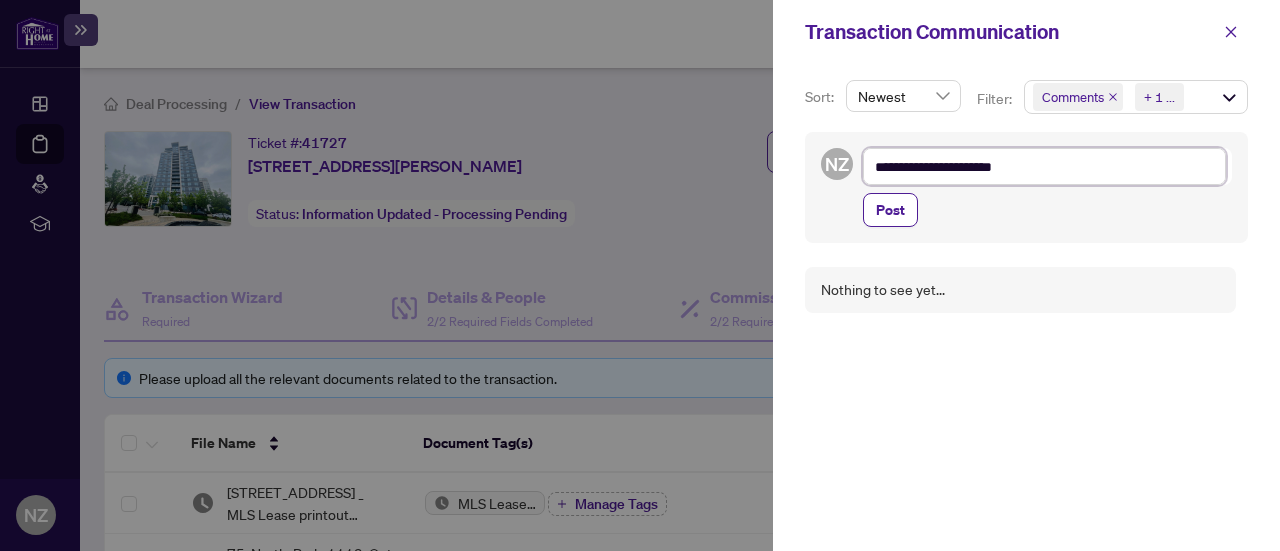 type on "**********" 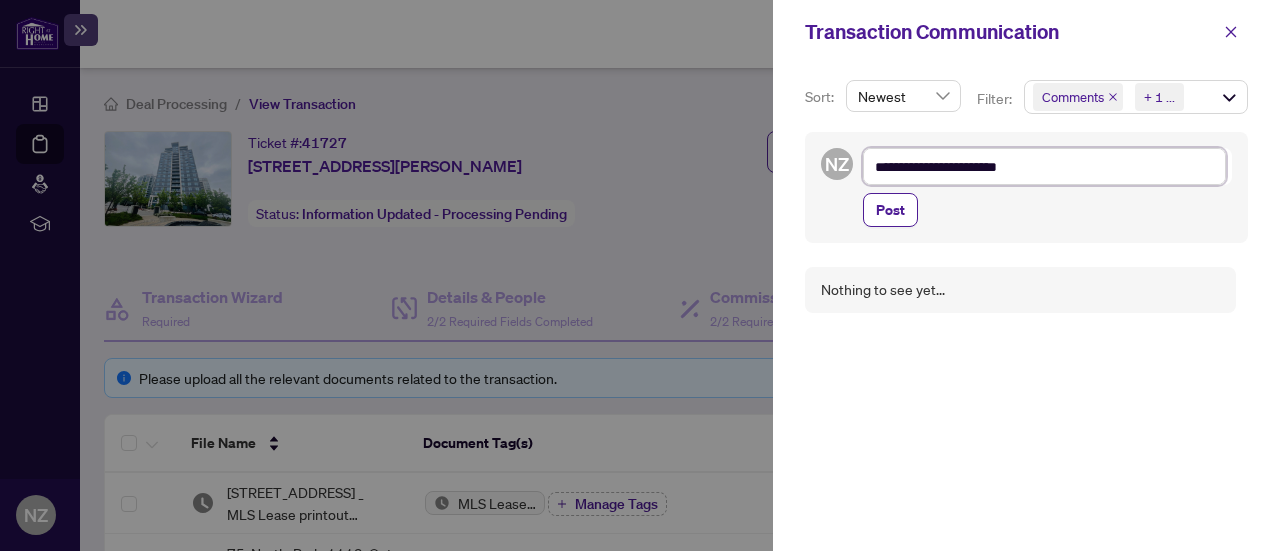 type on "**********" 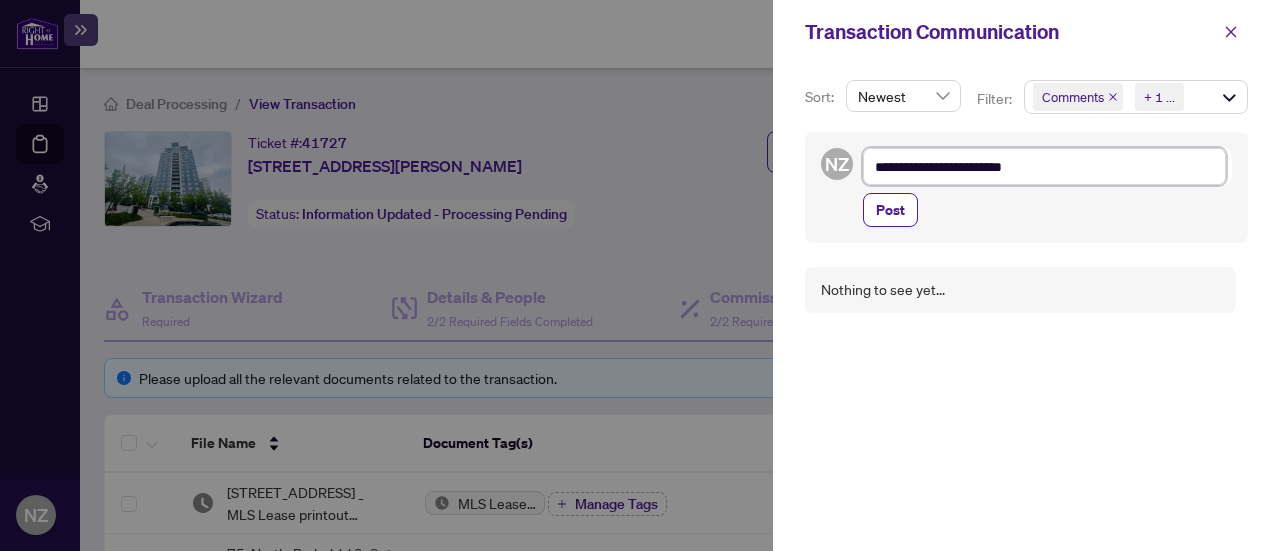type on "**********" 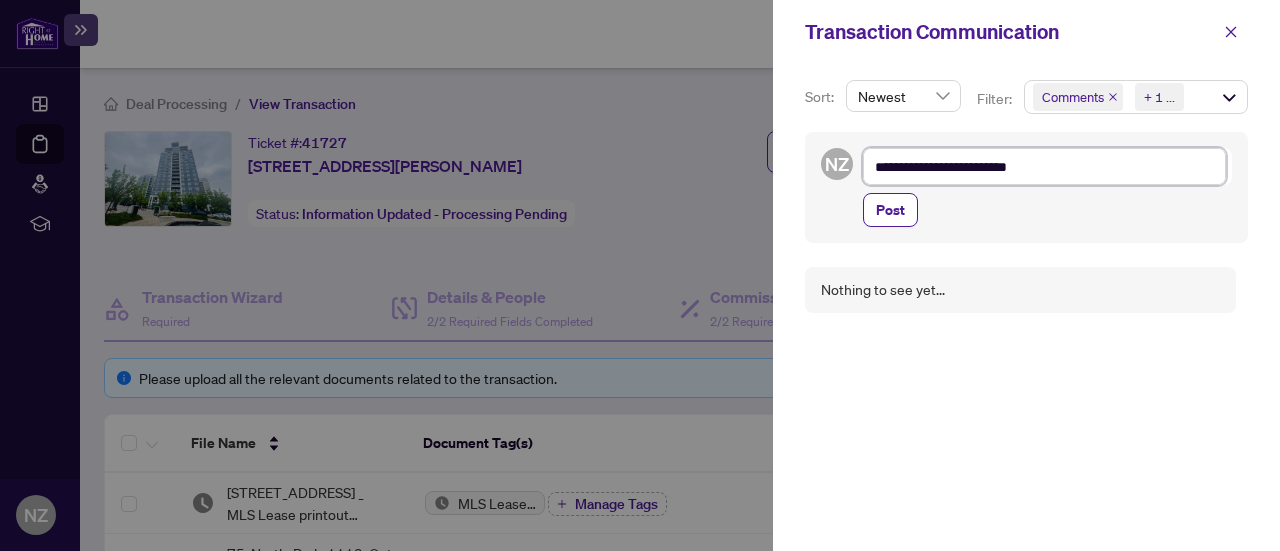 type on "**********" 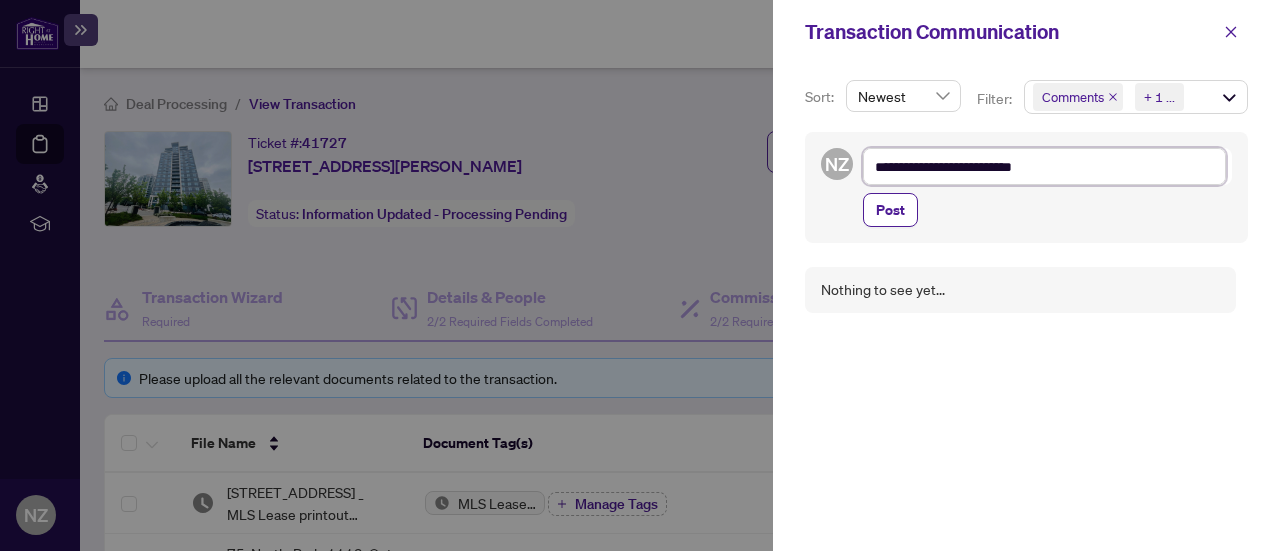 type on "**********" 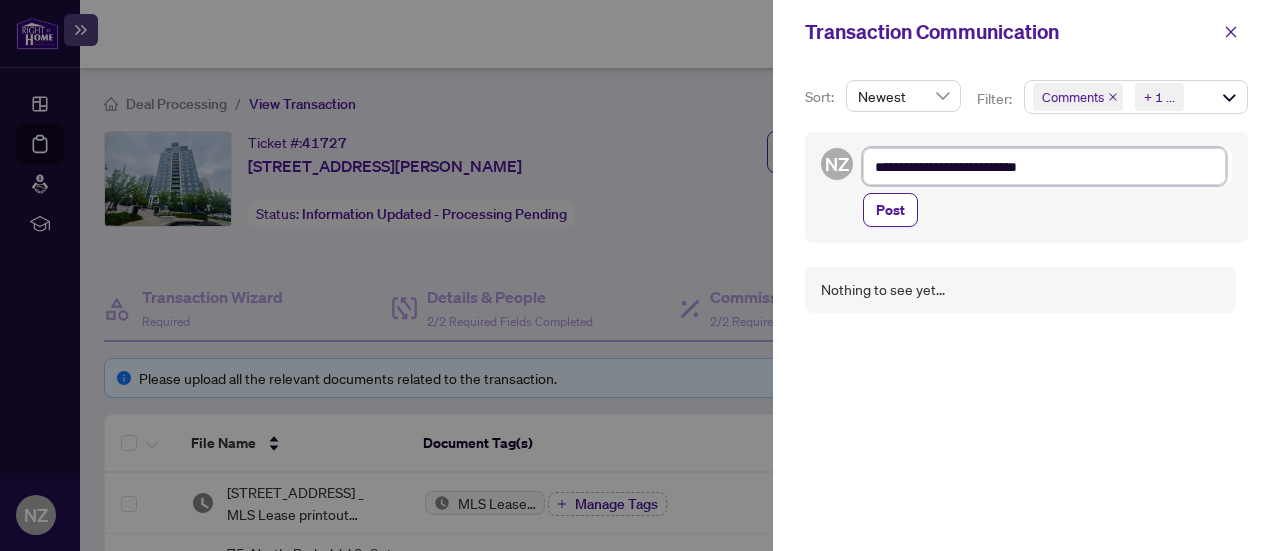 type on "**********" 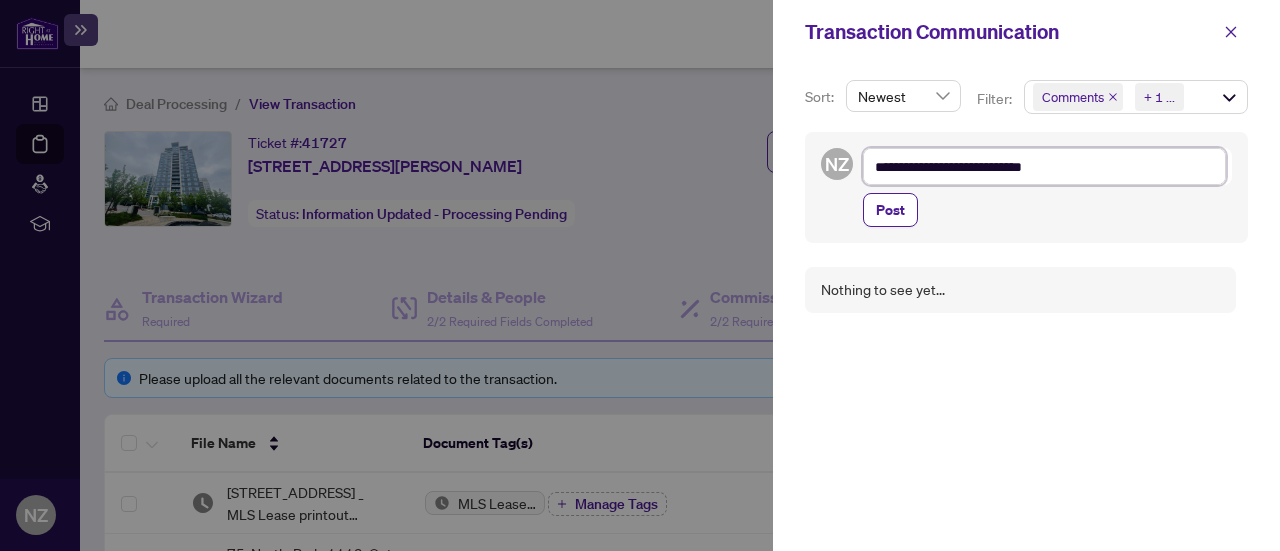 type on "**********" 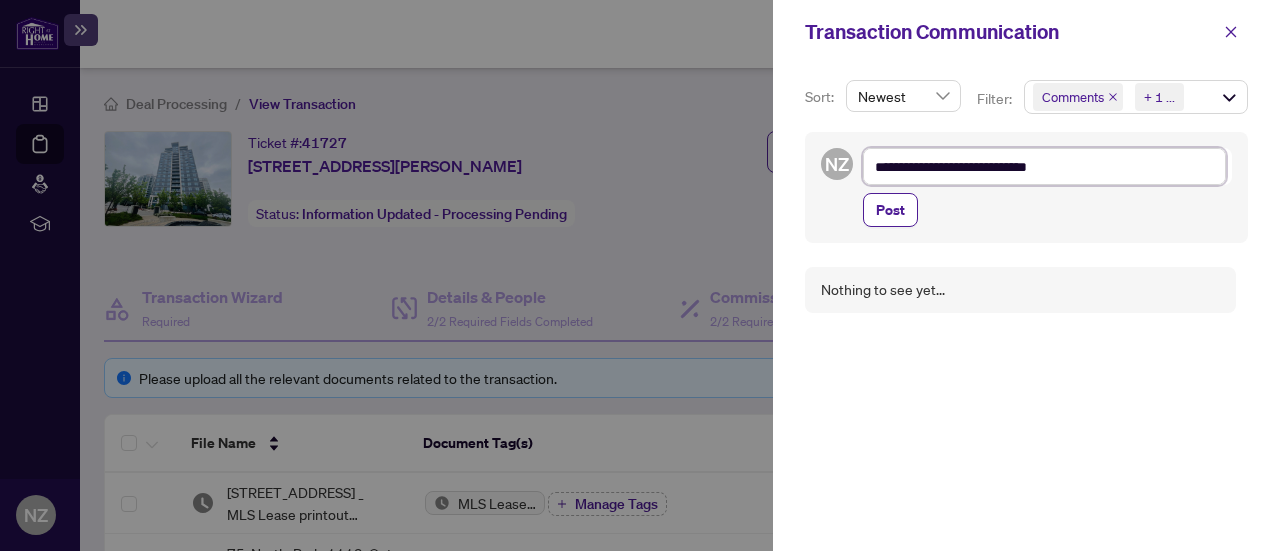 type on "**********" 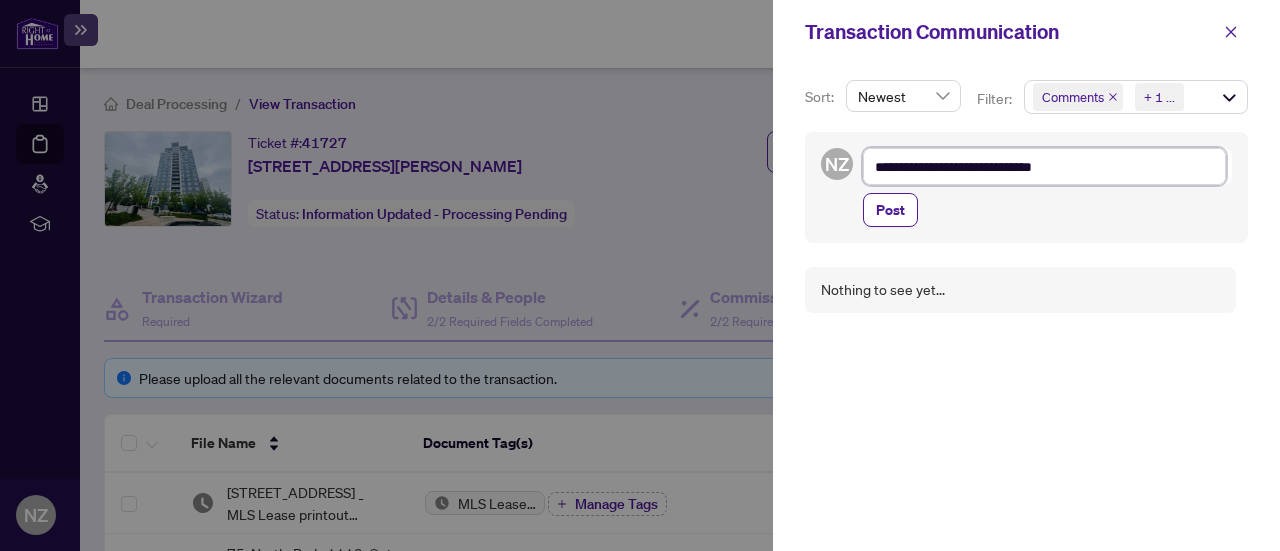 type on "**********" 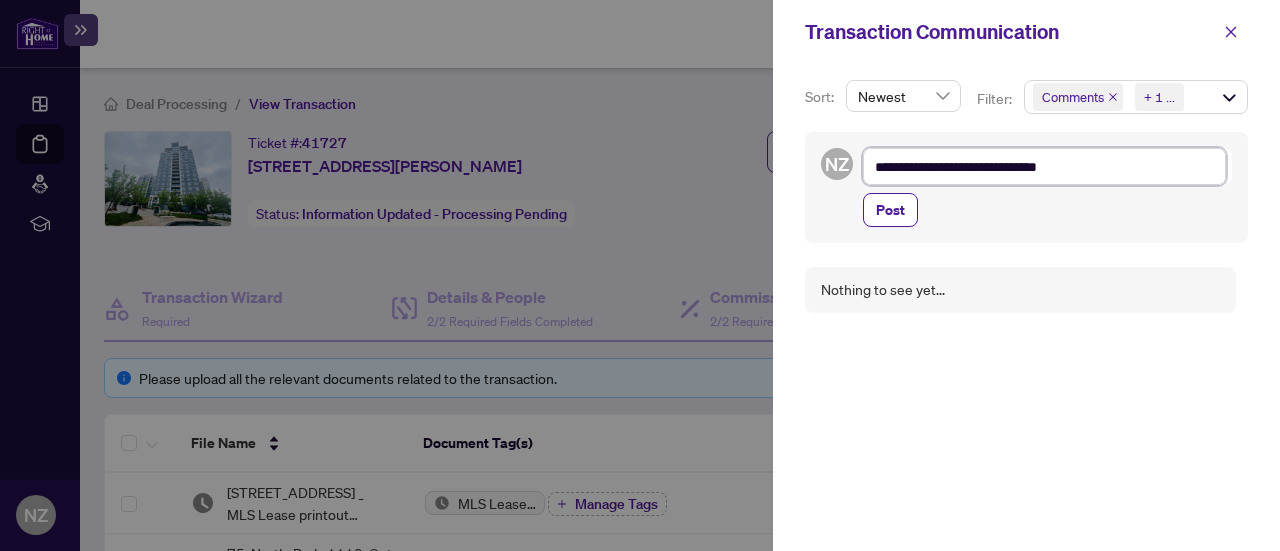 type on "**********" 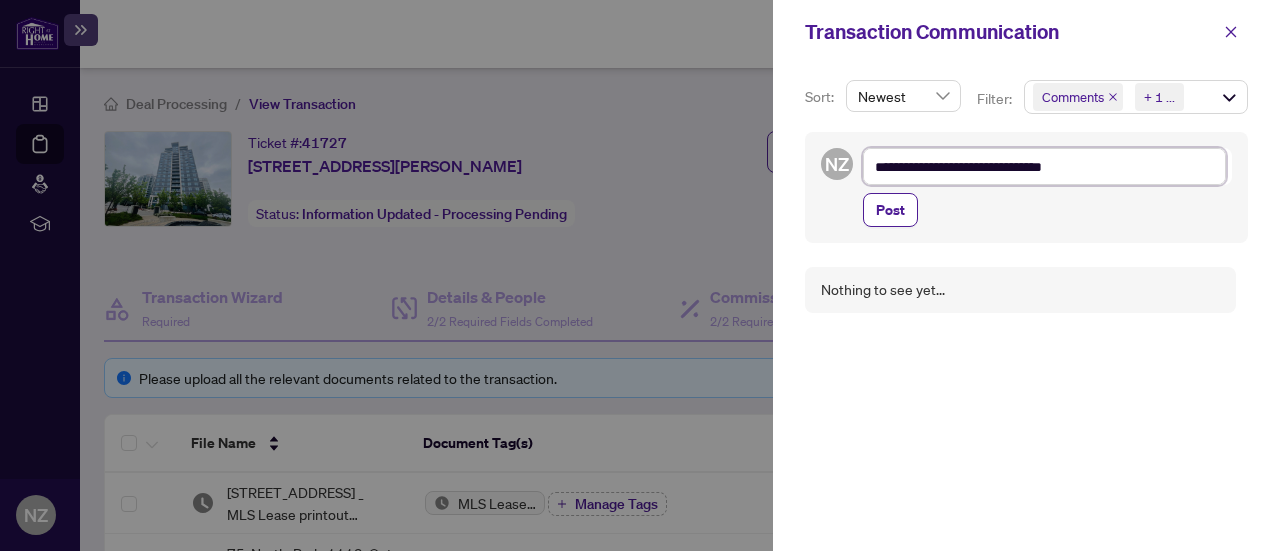 type on "**********" 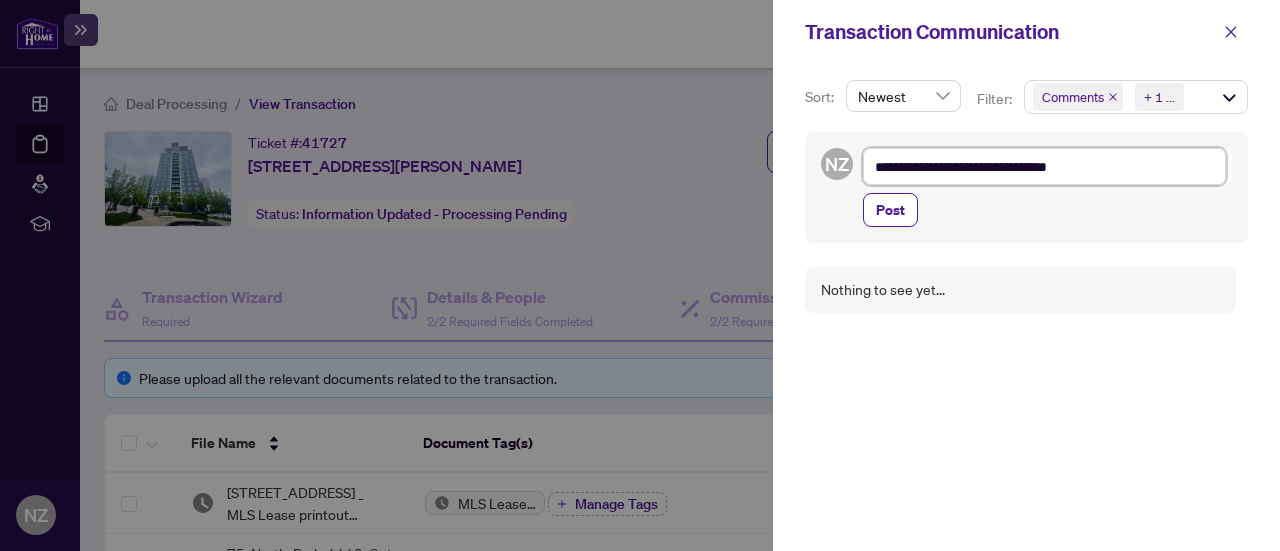 type on "**********" 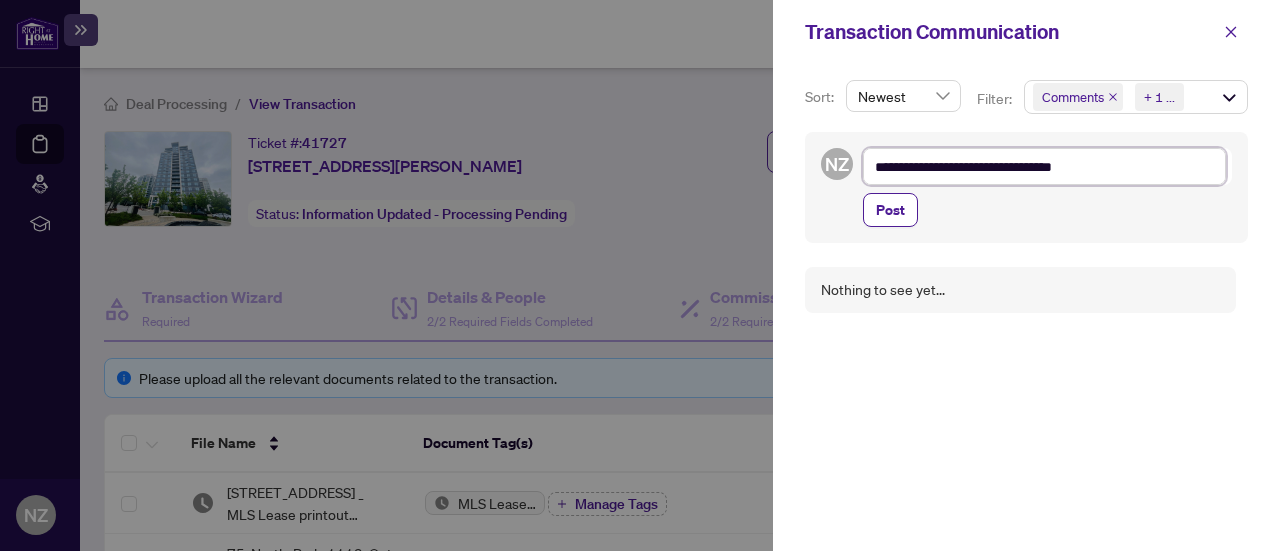 type on "**********" 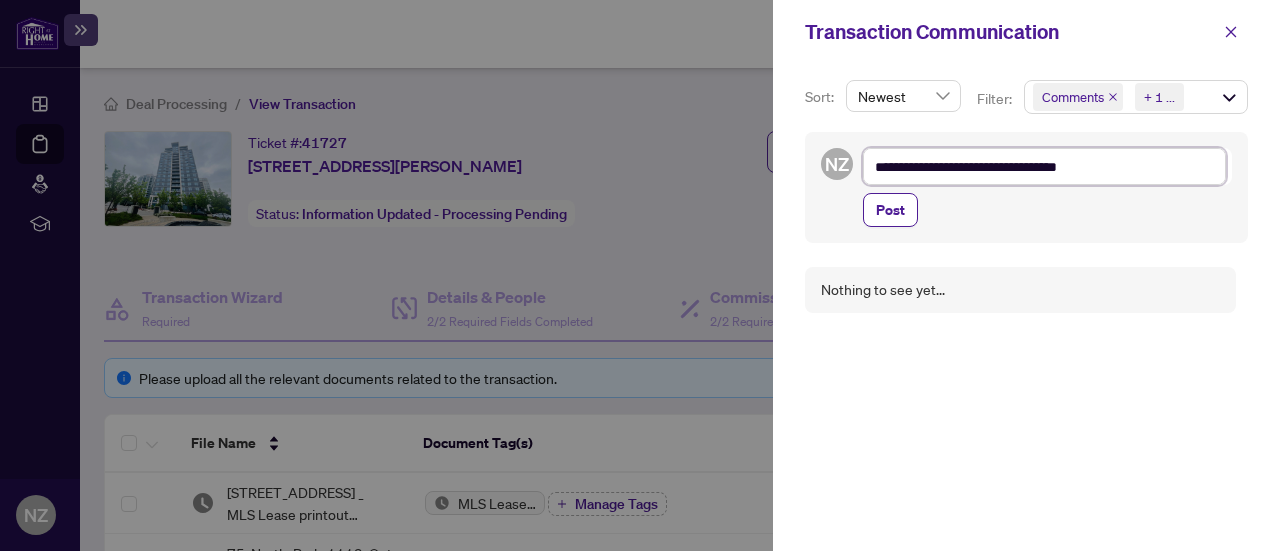 type on "**********" 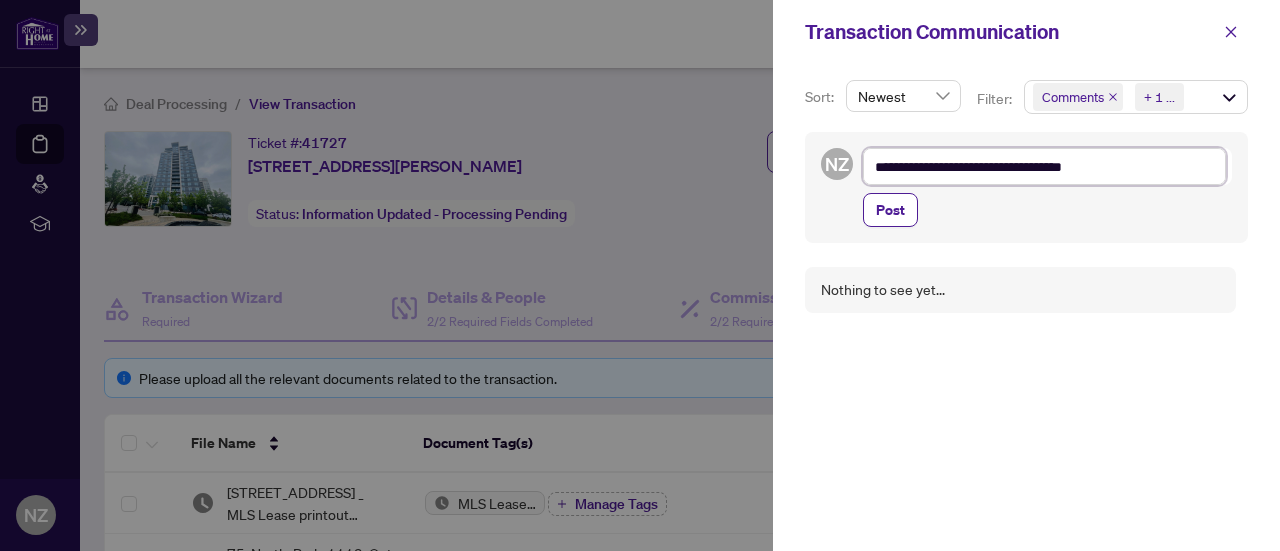 type on "**********" 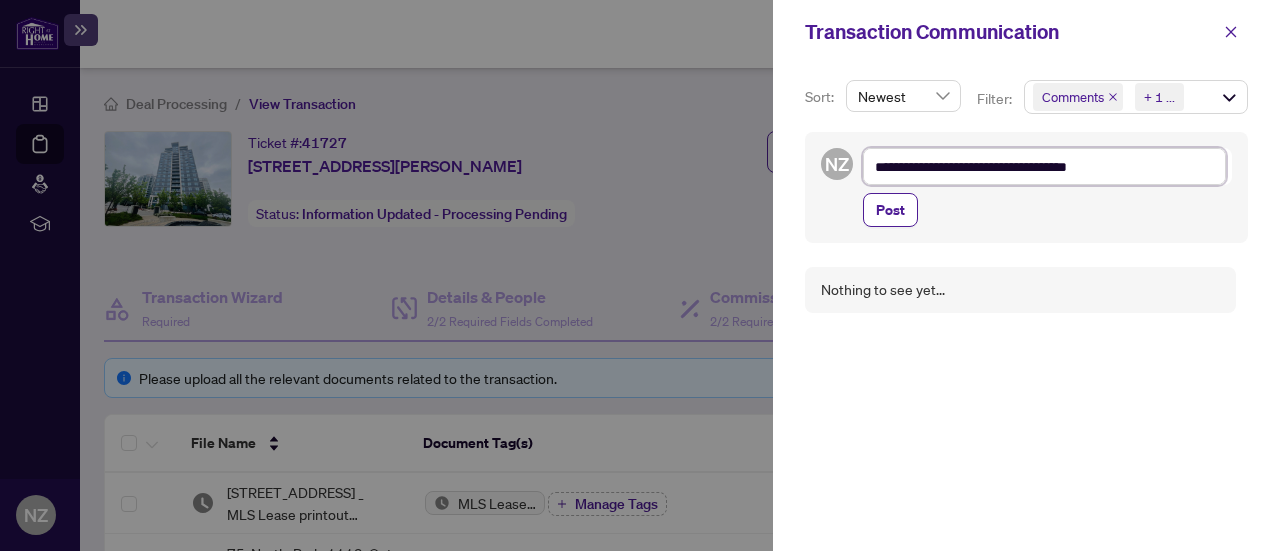 type on "**********" 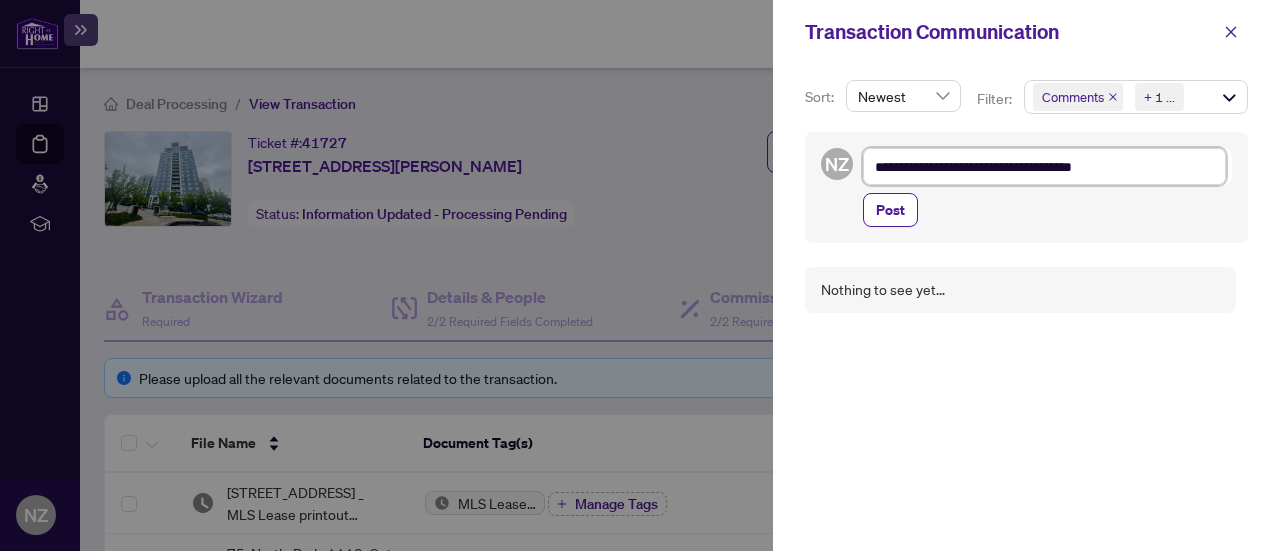 type on "**********" 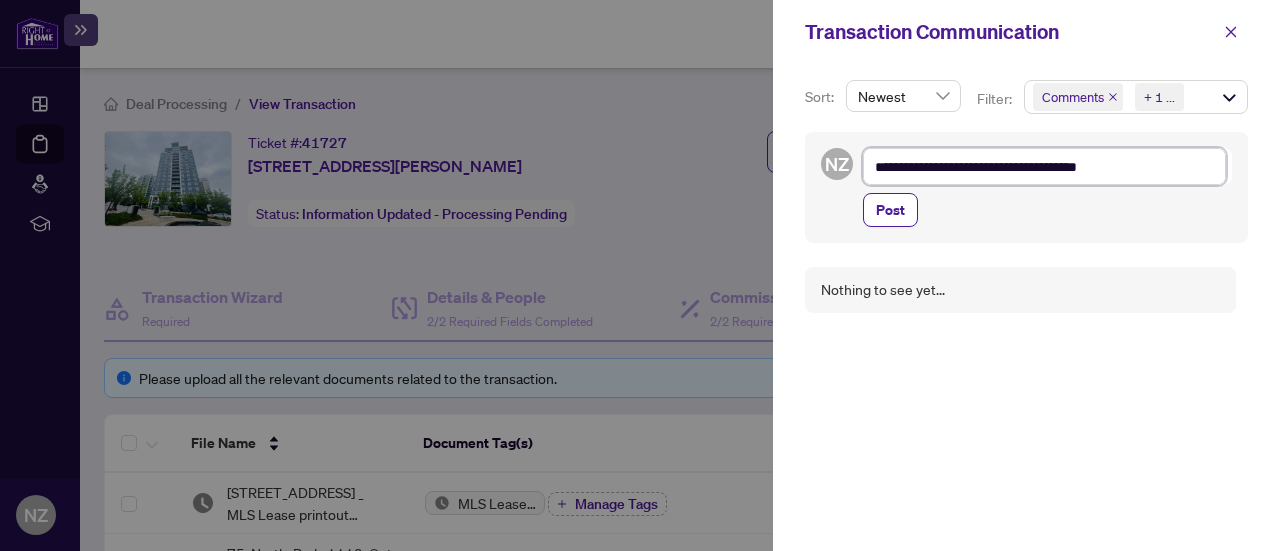 type on "**********" 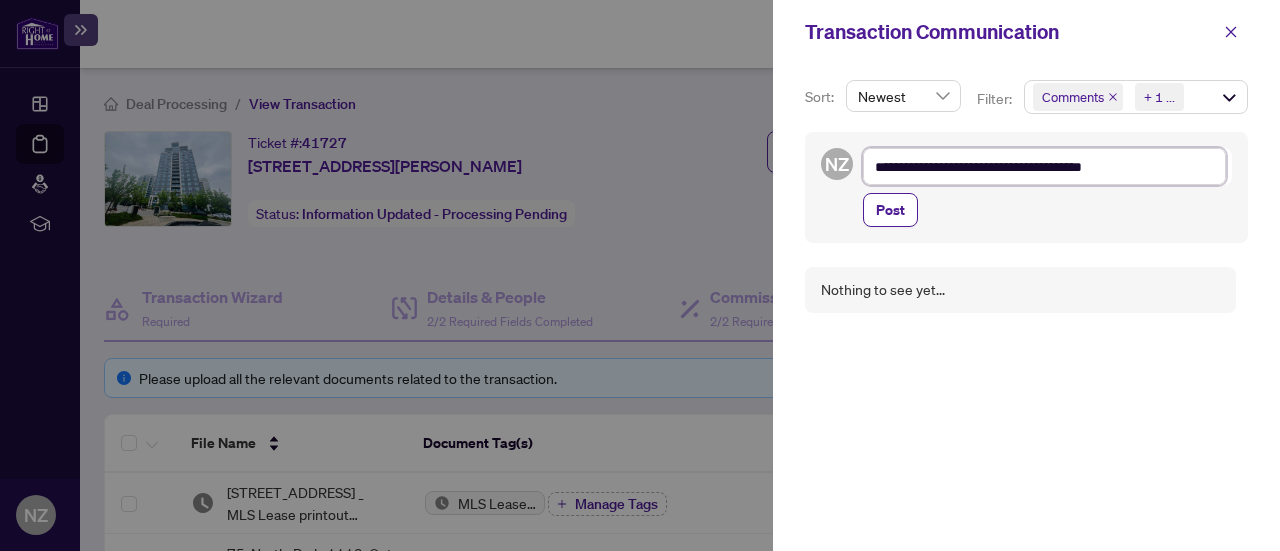 type on "**********" 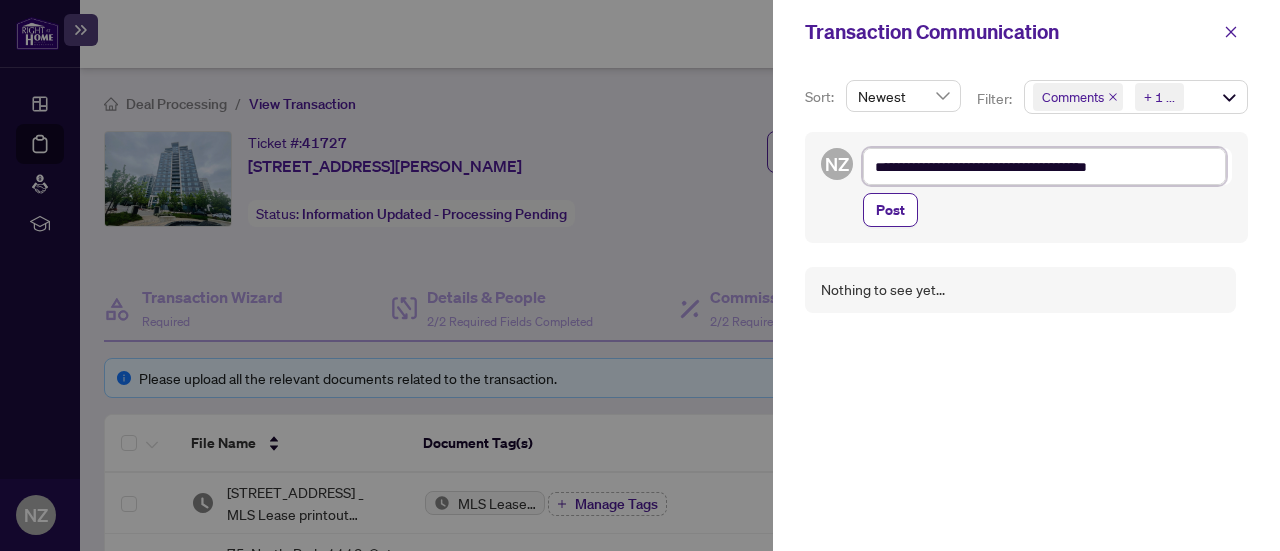 type on "**********" 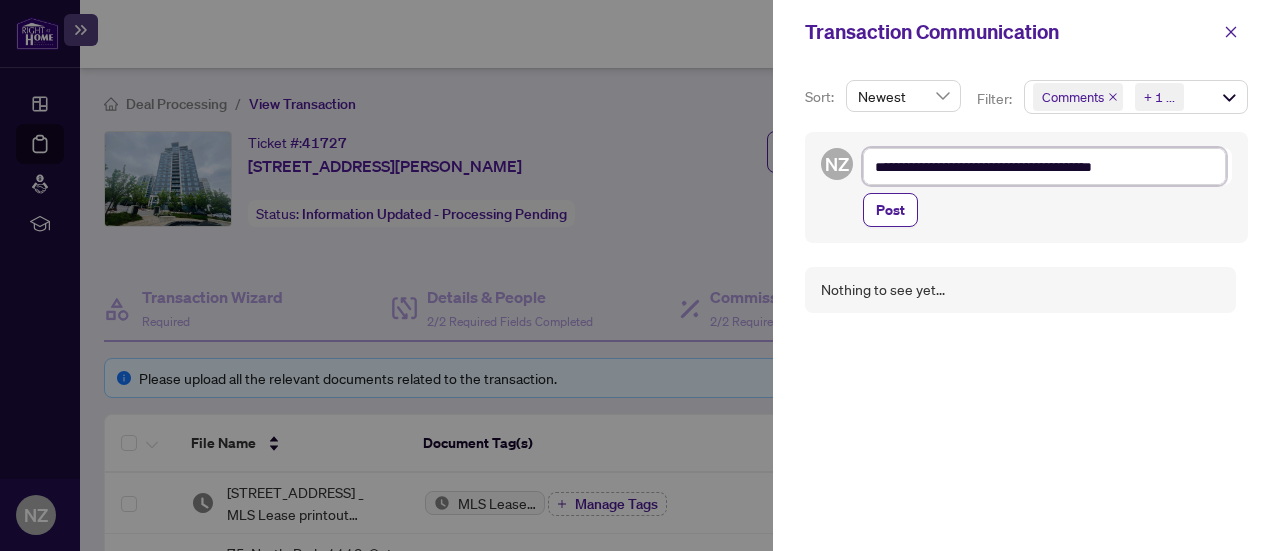 type on "**********" 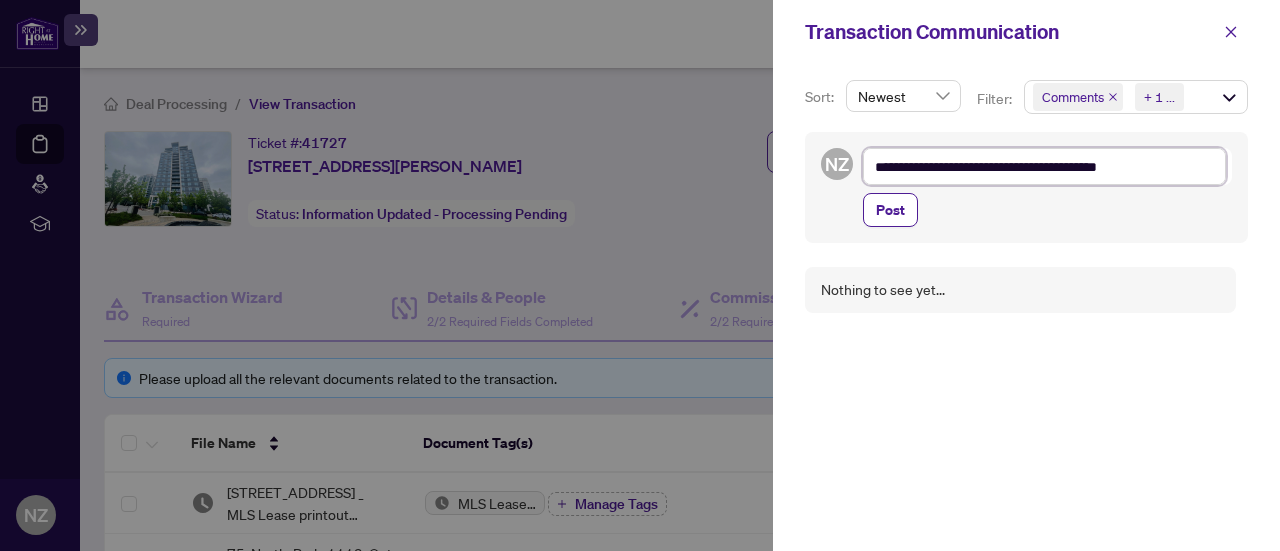 type on "**********" 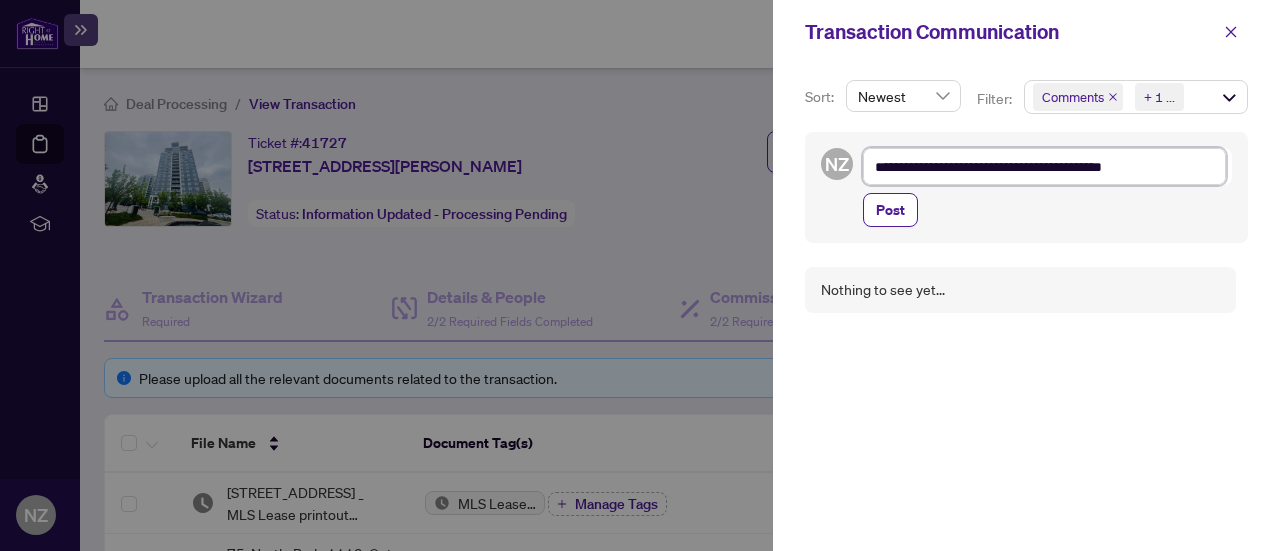 type on "**********" 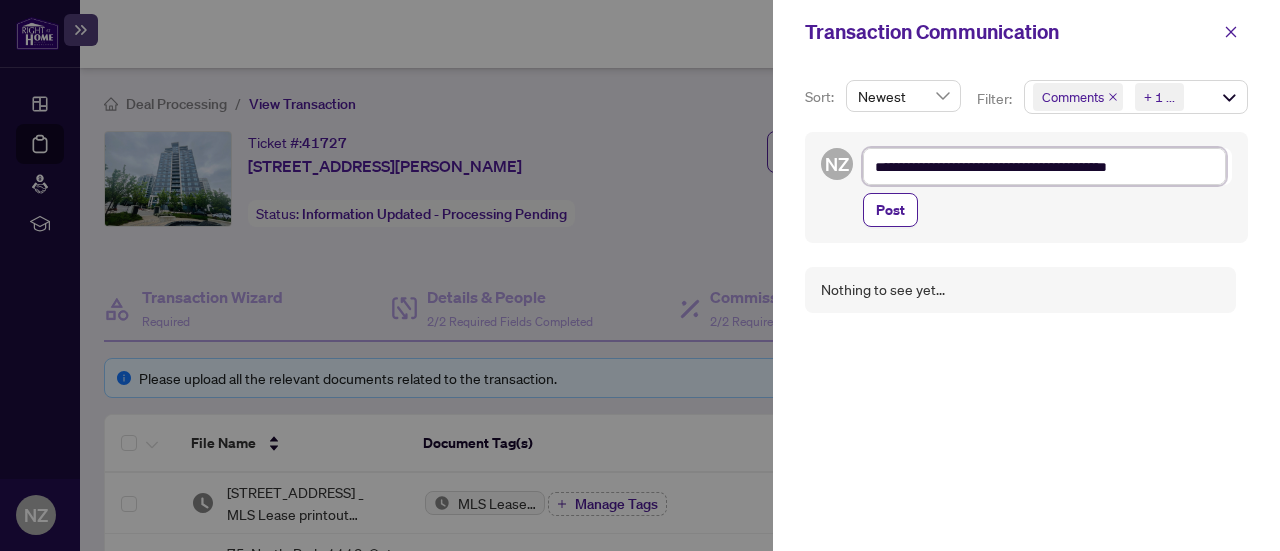type on "**********" 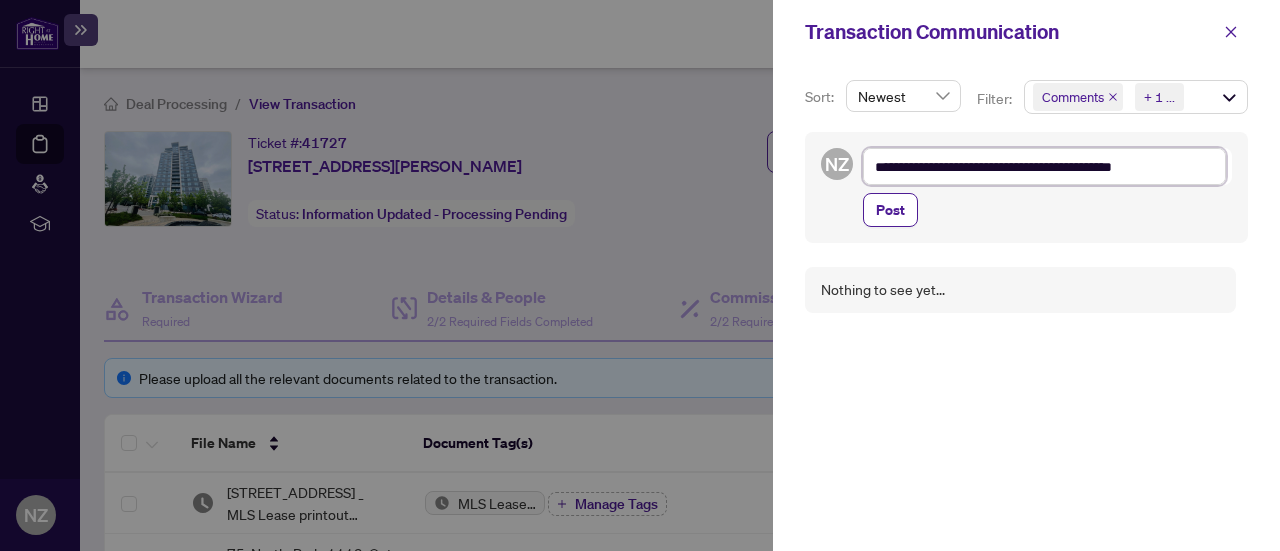 type on "**********" 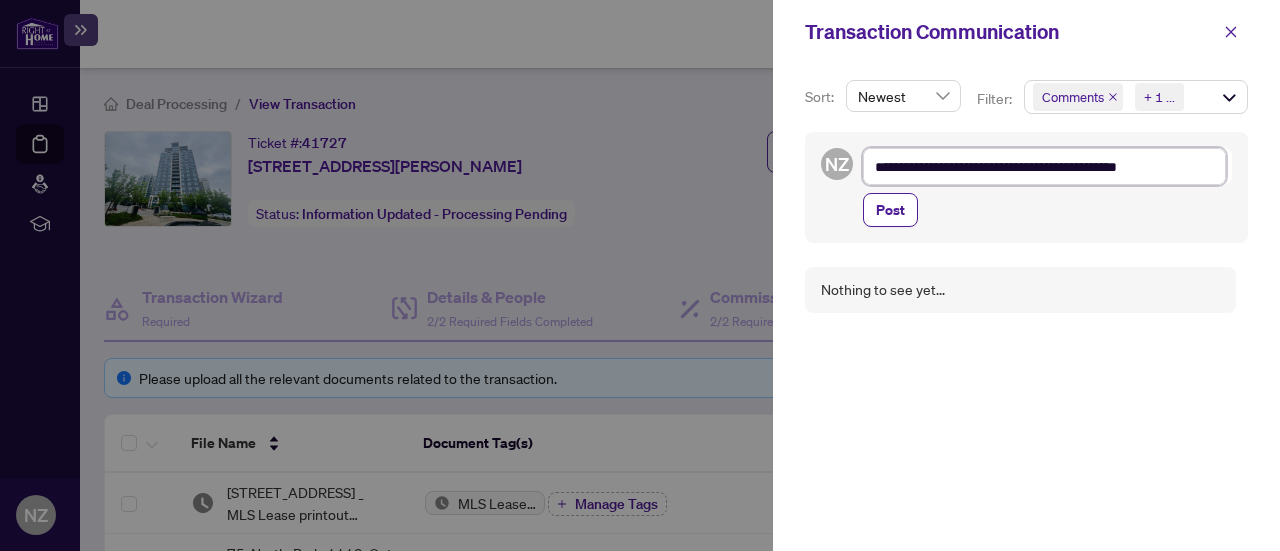 type on "**********" 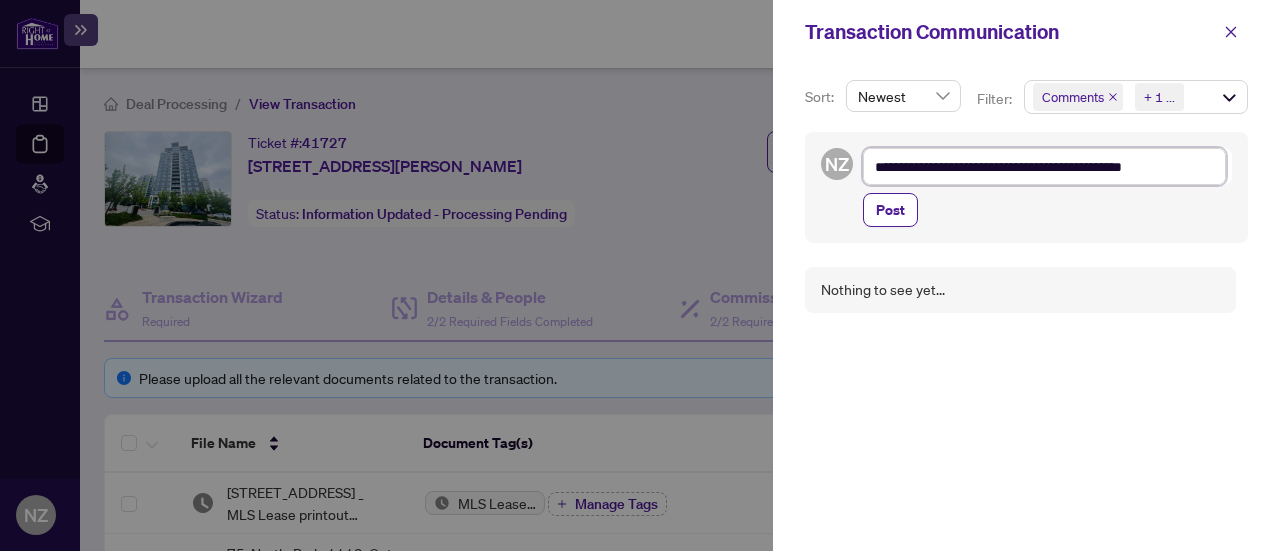type on "**********" 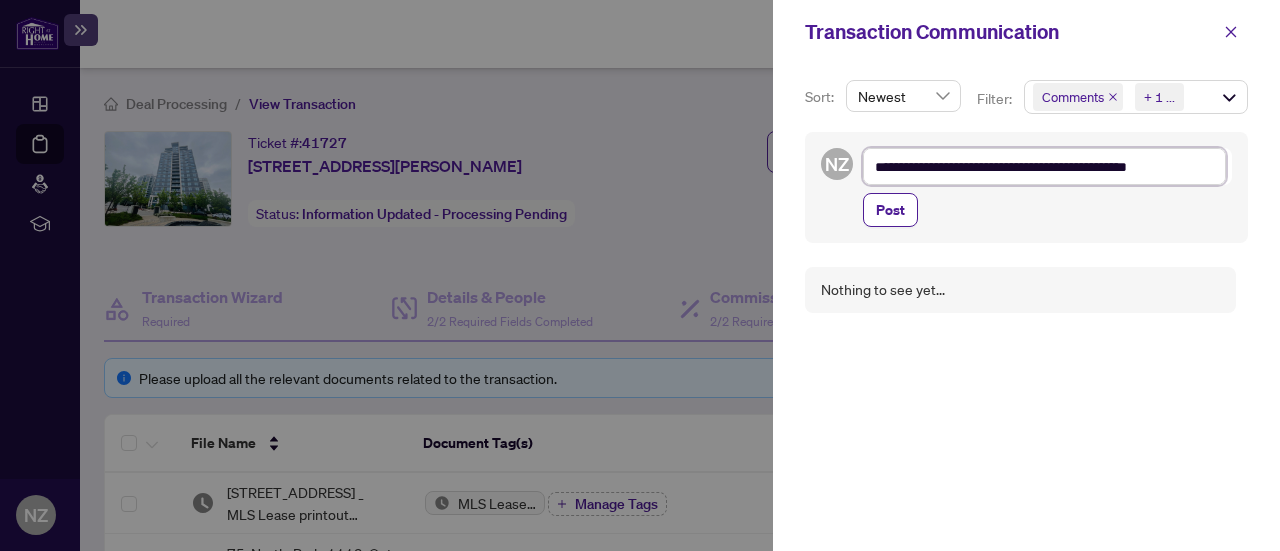 type on "**********" 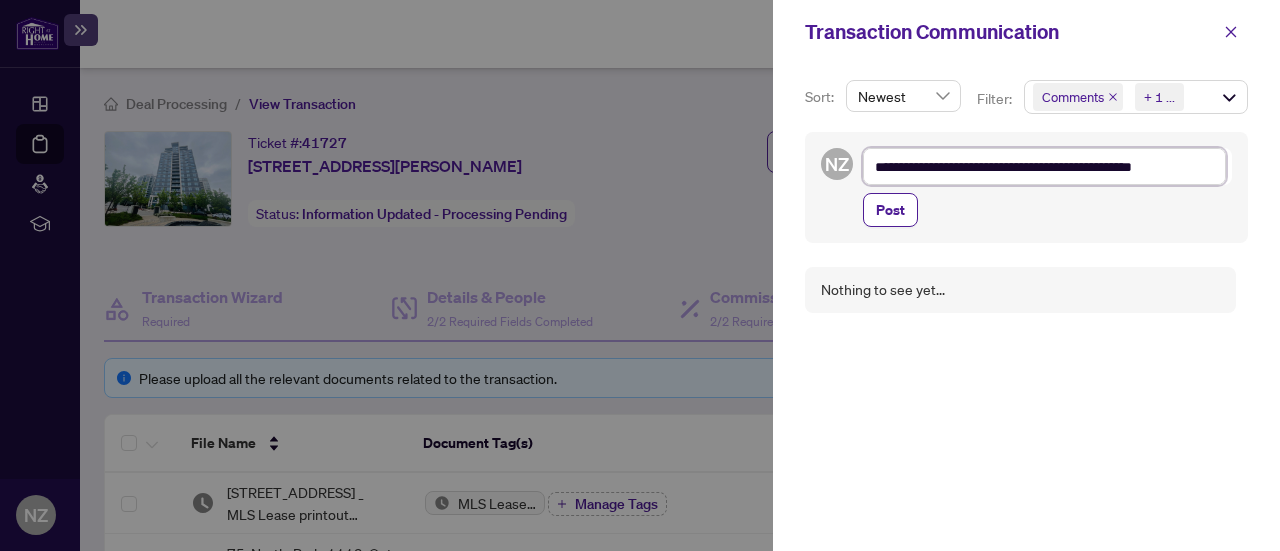 type on "**********" 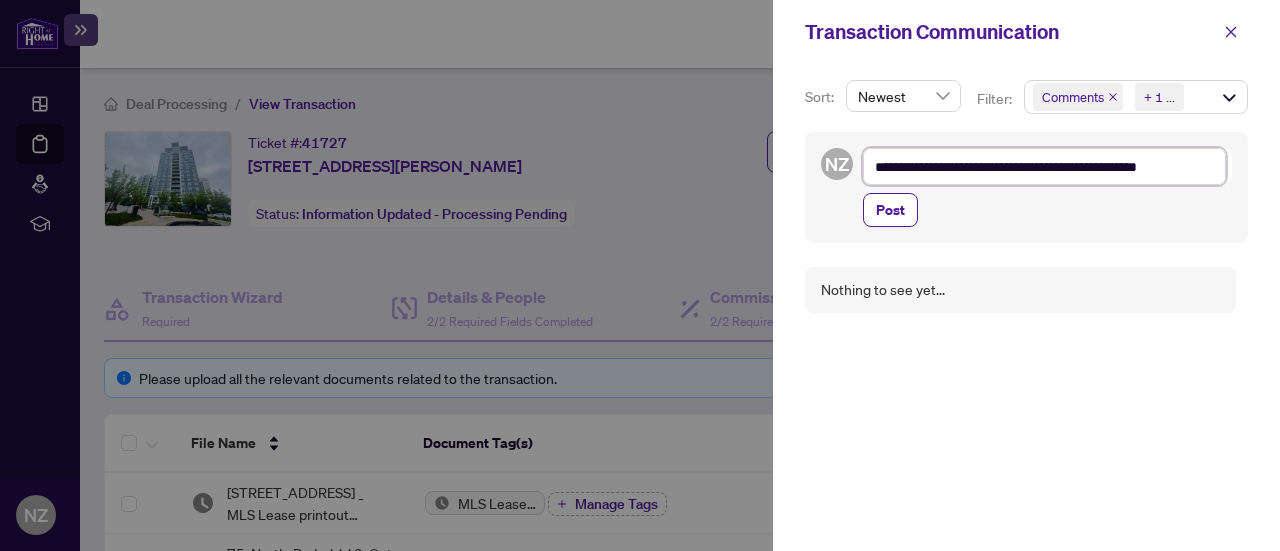 type on "**********" 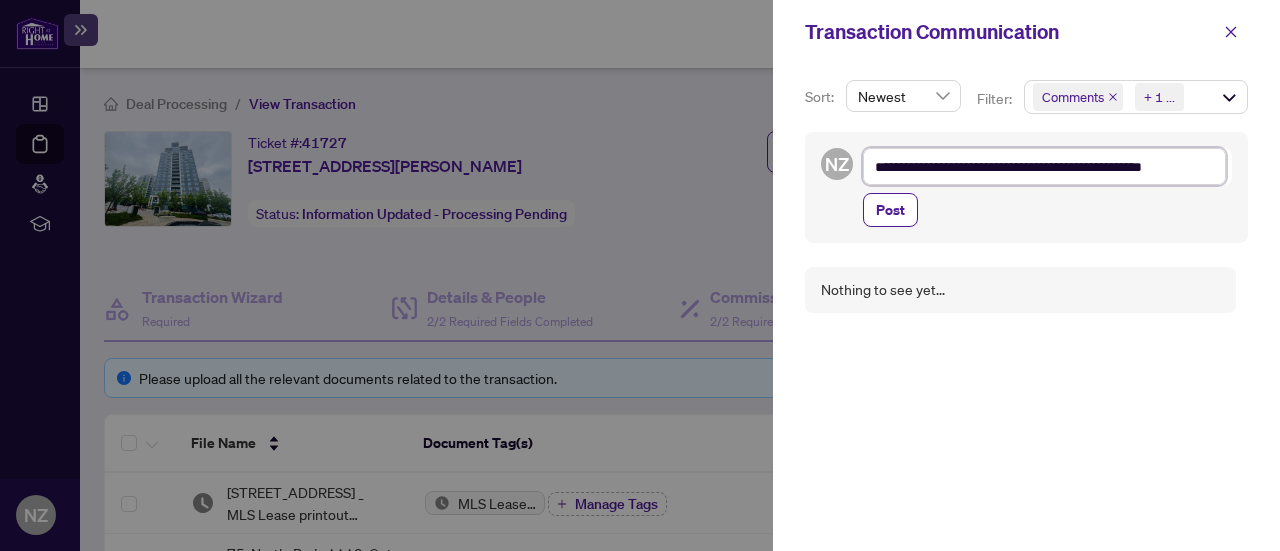 type on "**********" 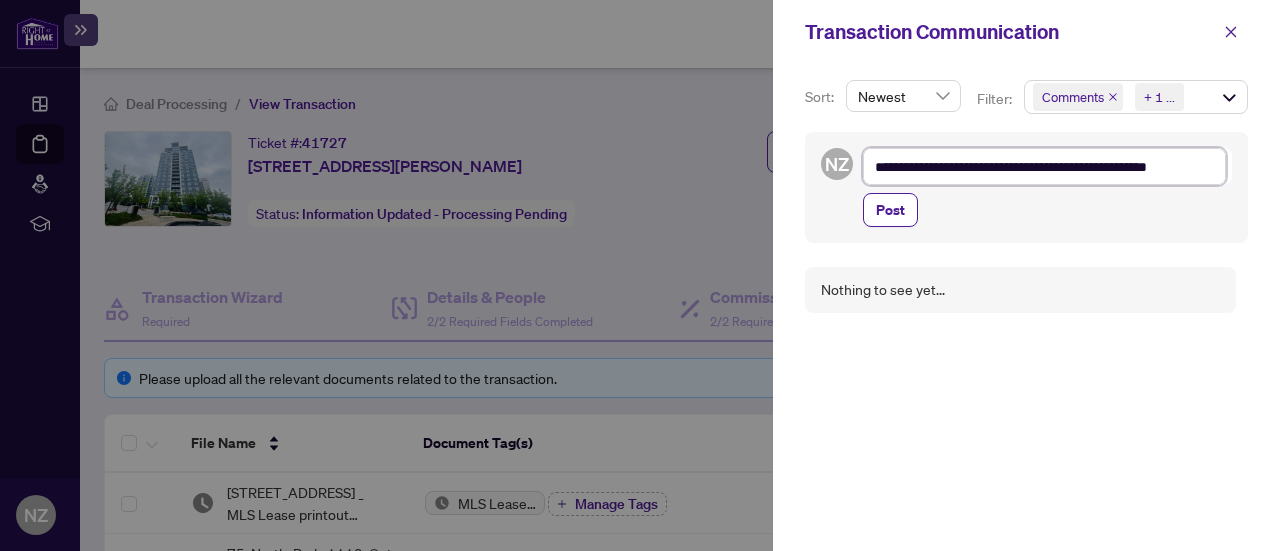 type on "**********" 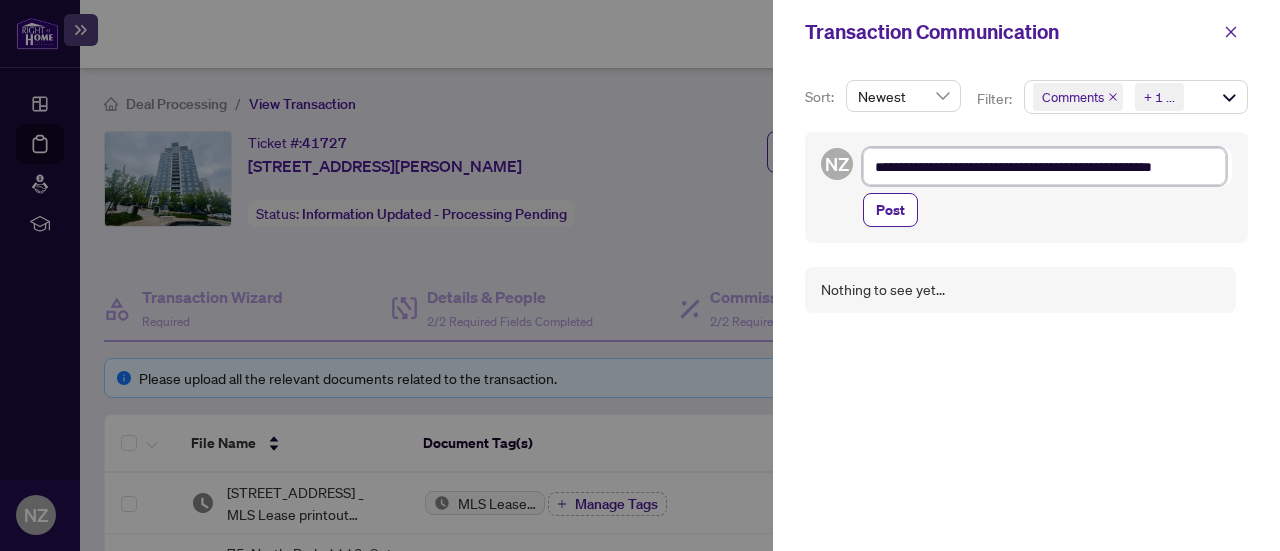 type on "**********" 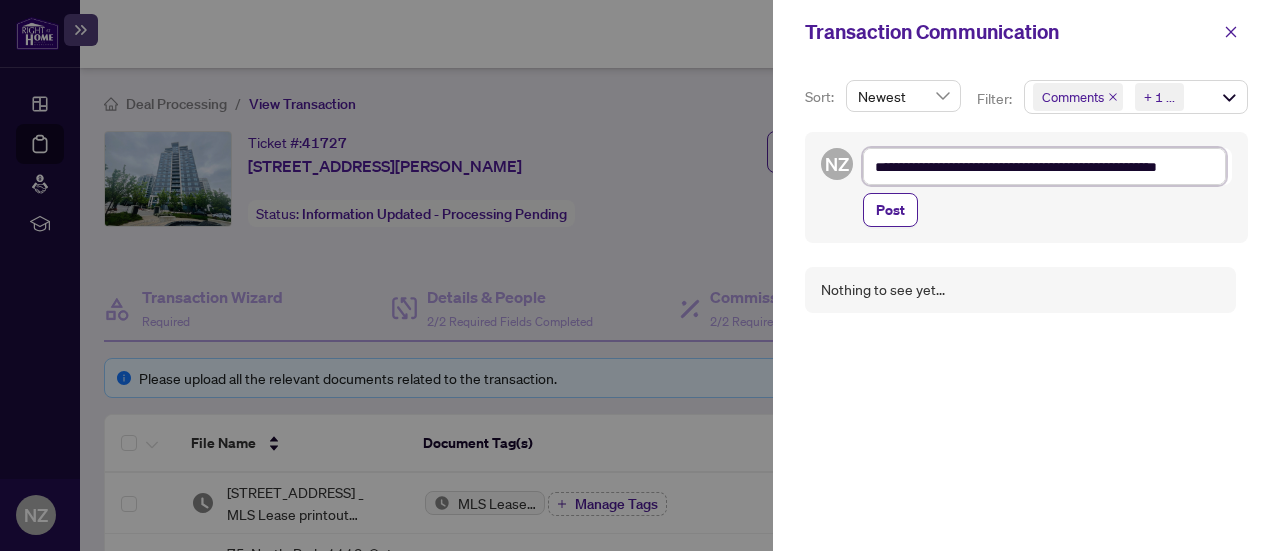 type on "**********" 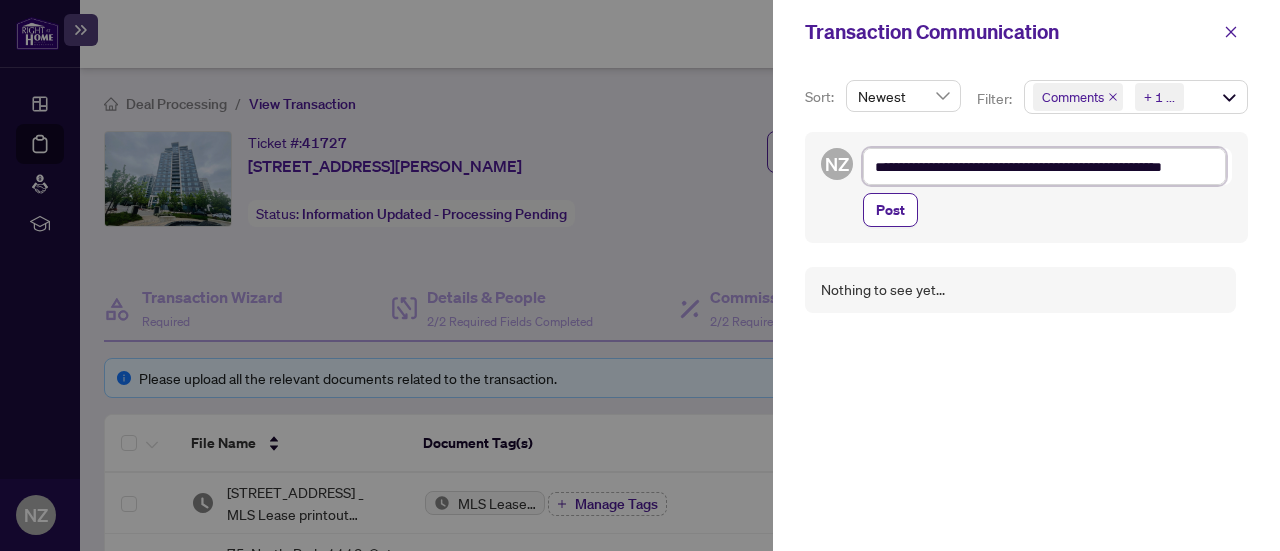 type on "**********" 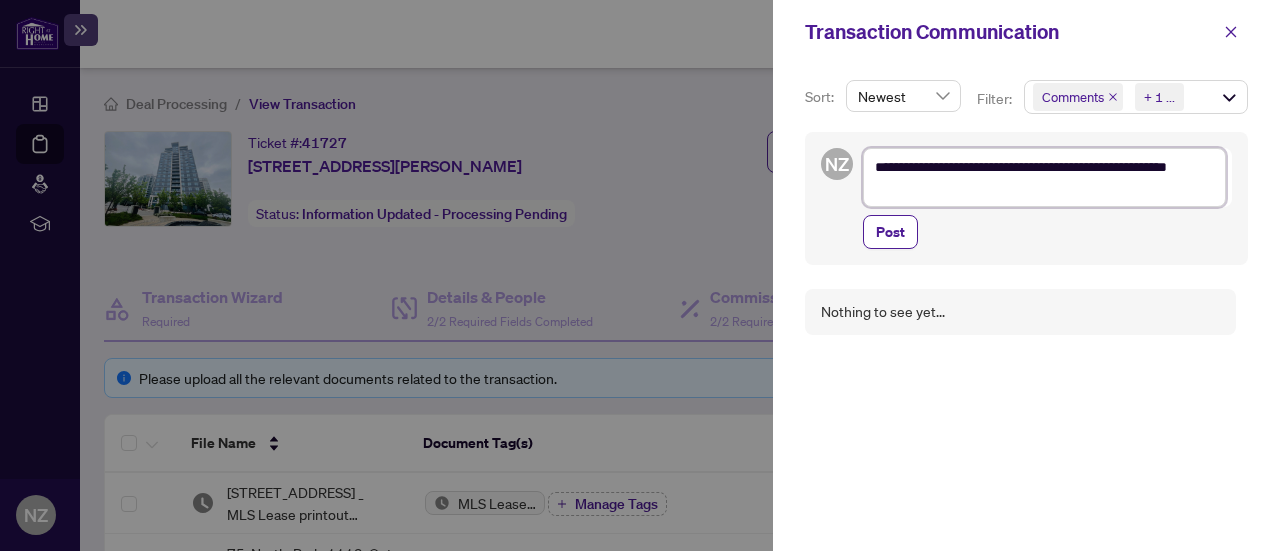 type on "**********" 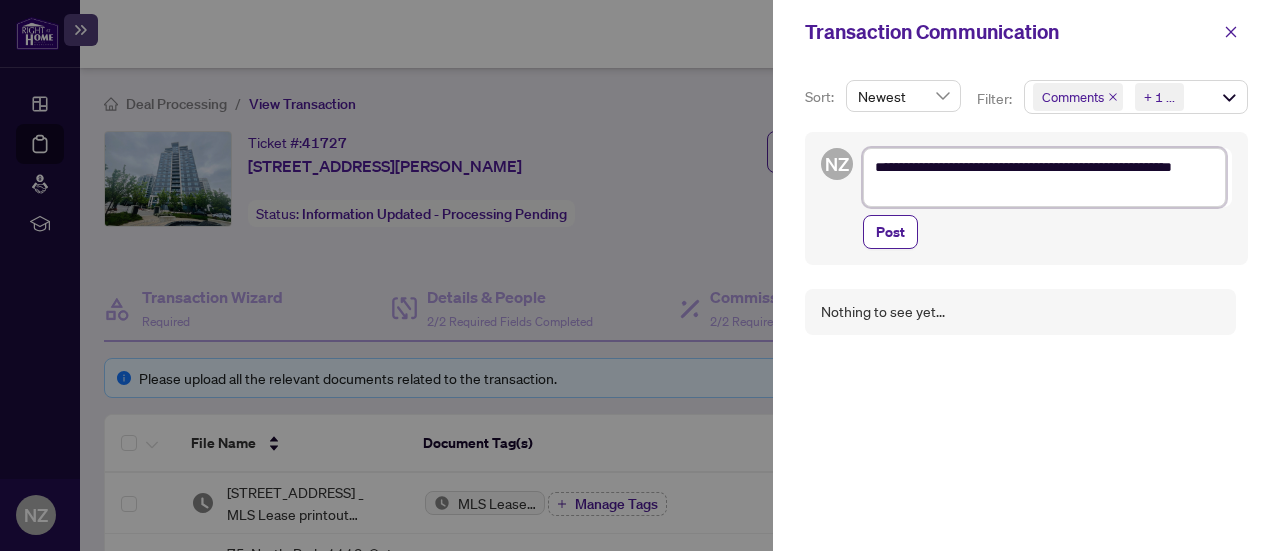type on "**********" 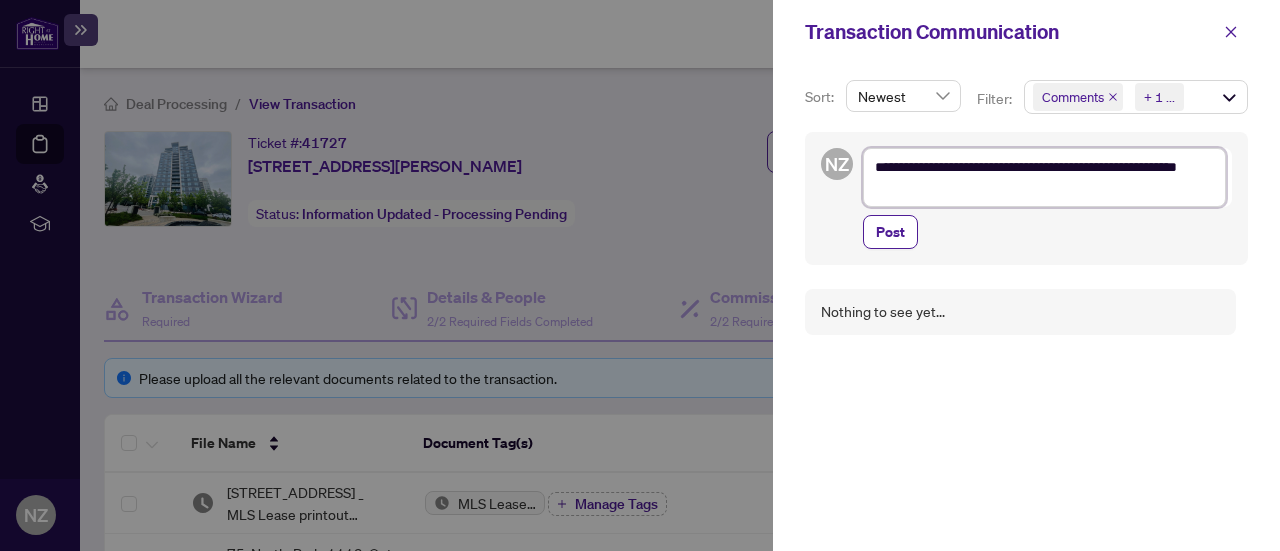 type on "**********" 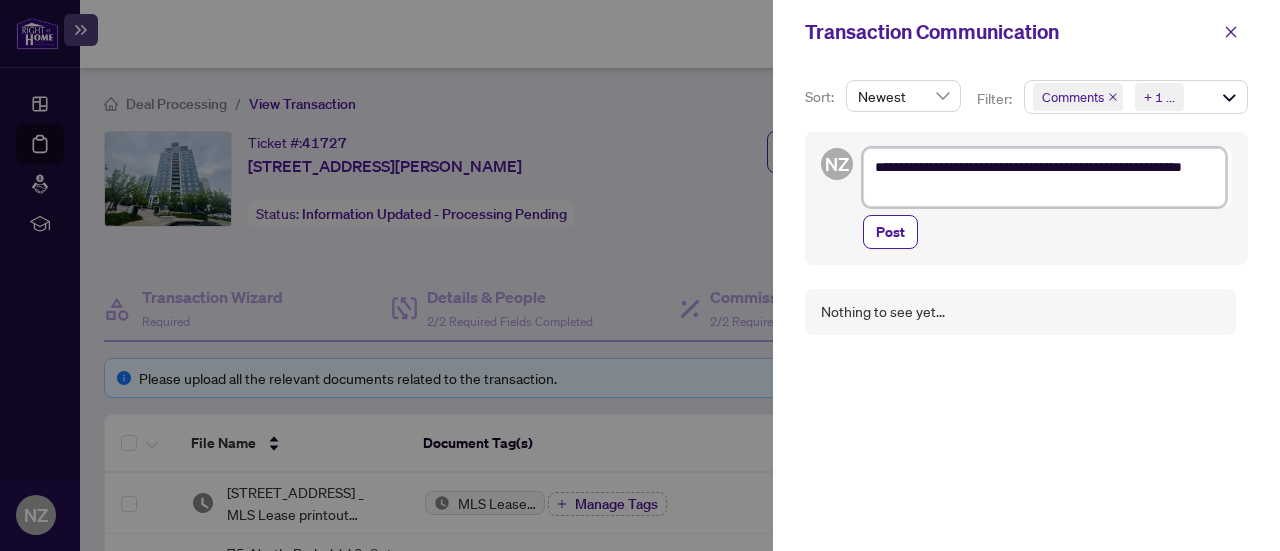 type on "**********" 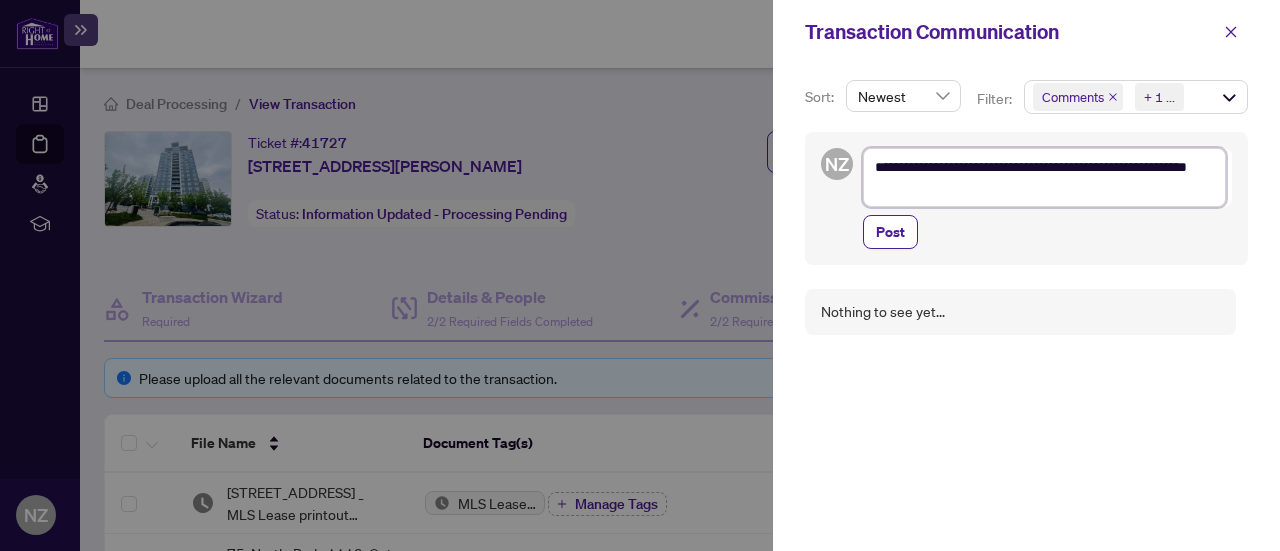 type on "**********" 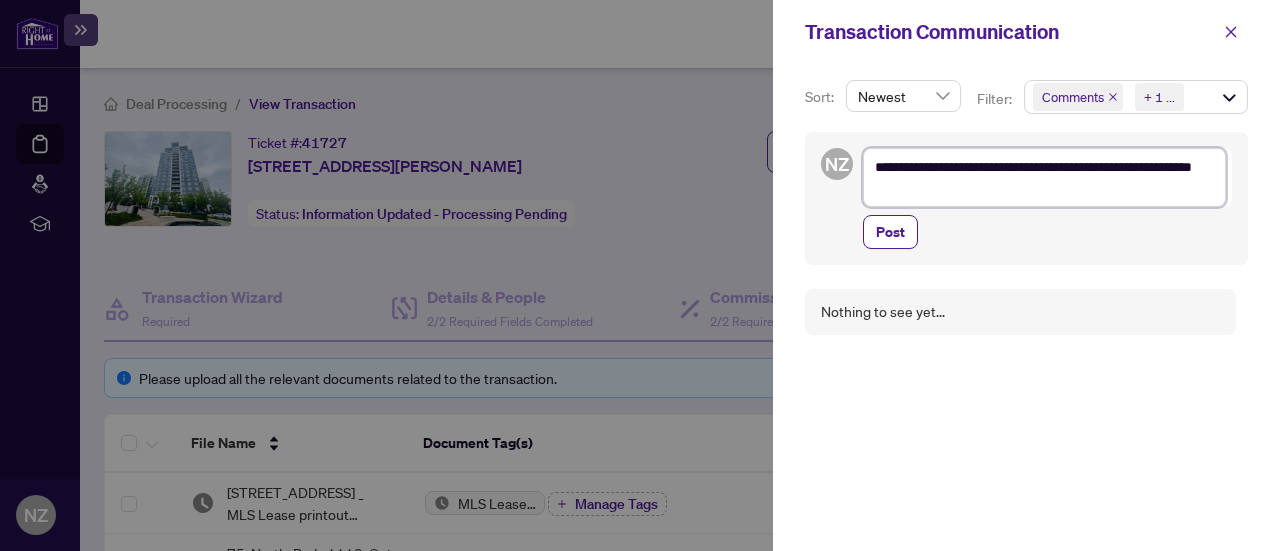 type on "**********" 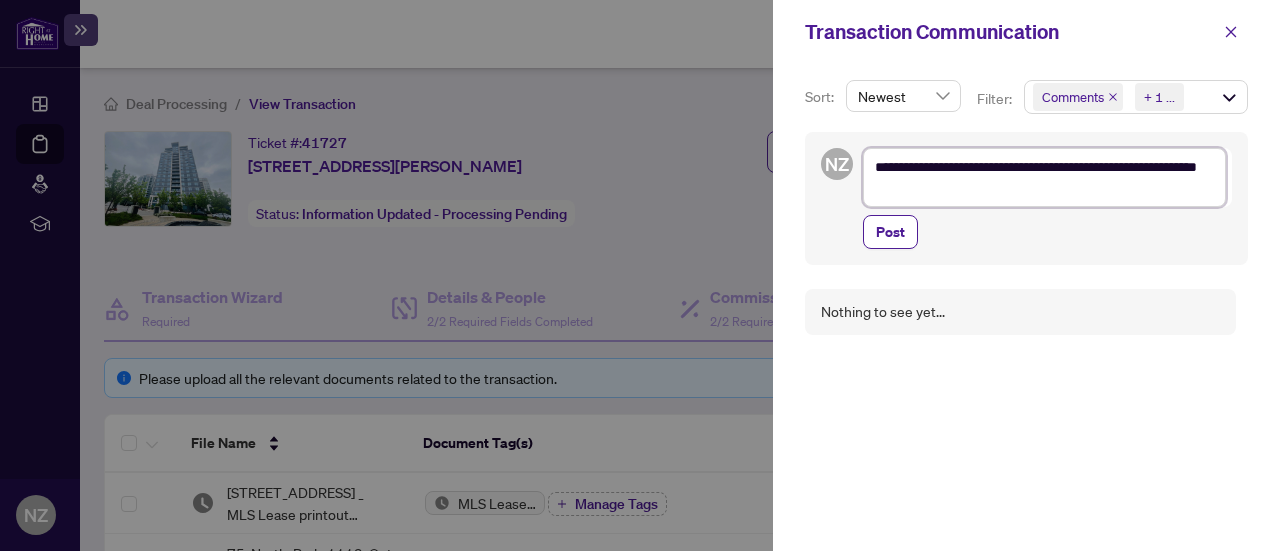 type on "**********" 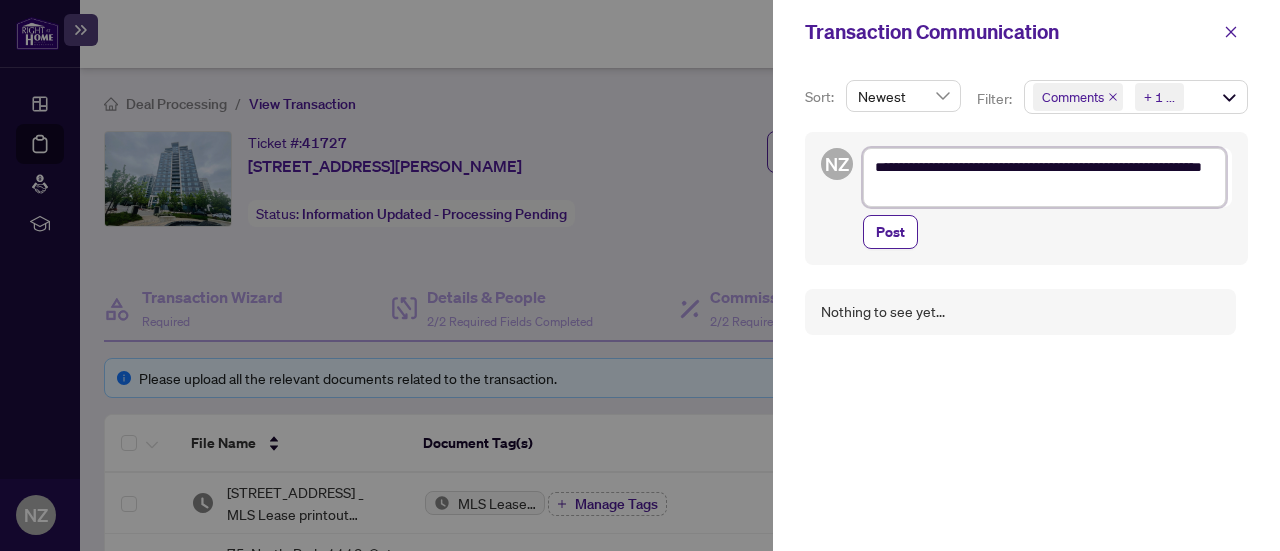 type on "**********" 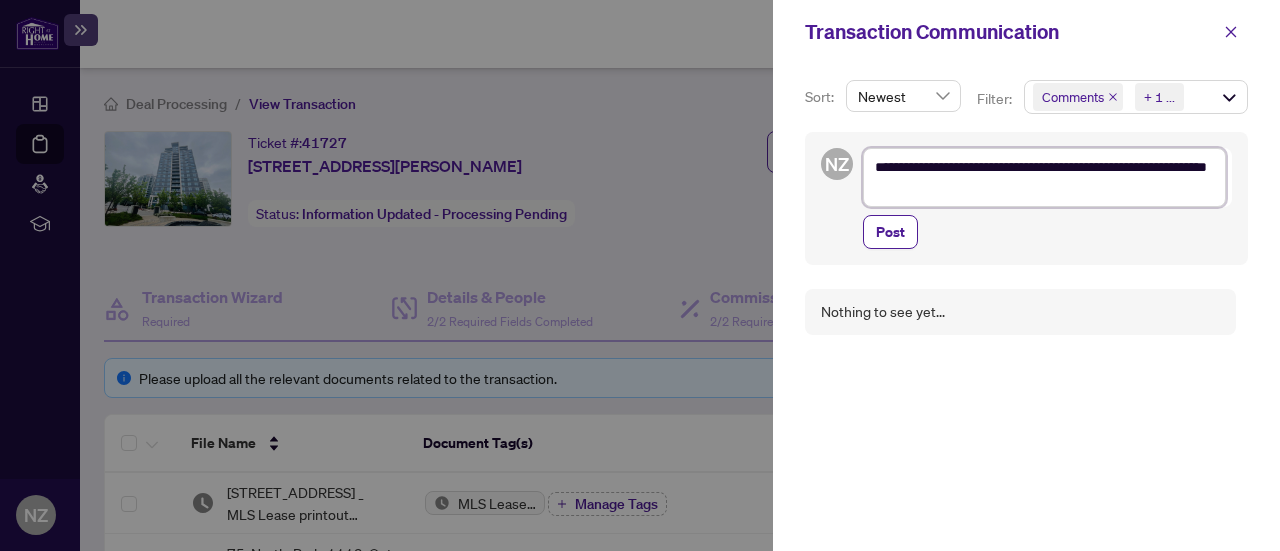 type on "**********" 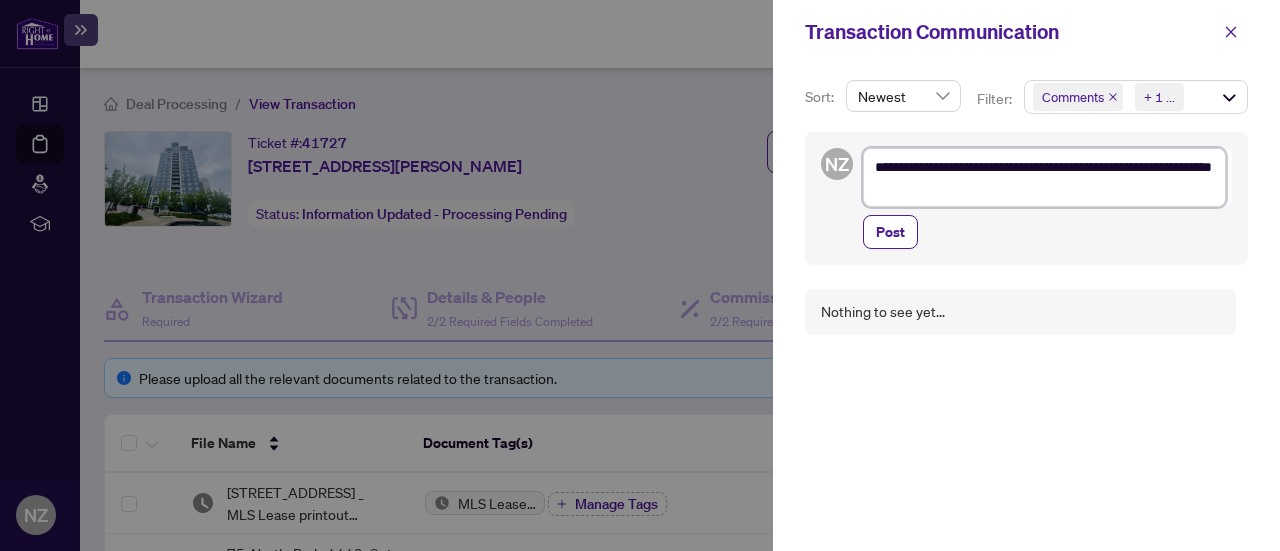 type on "**********" 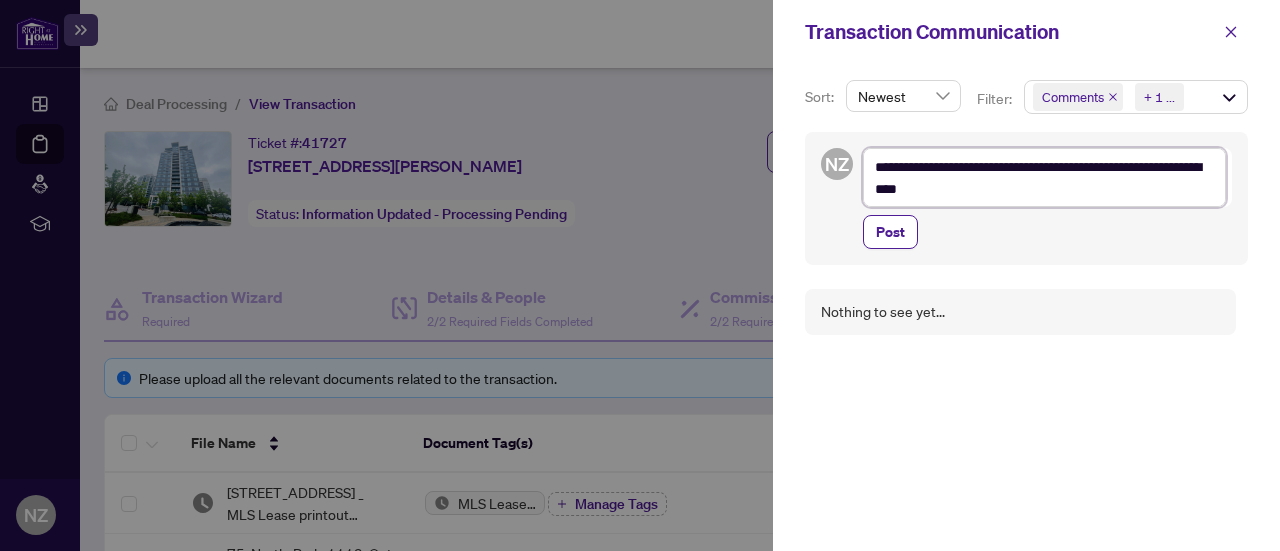 type on "**********" 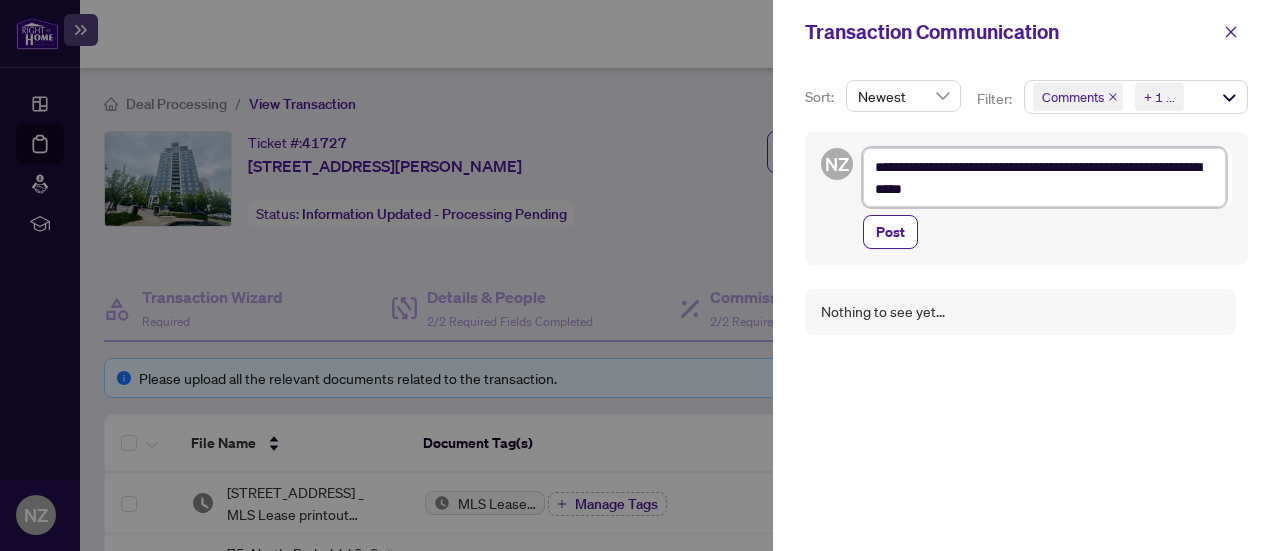type on "**********" 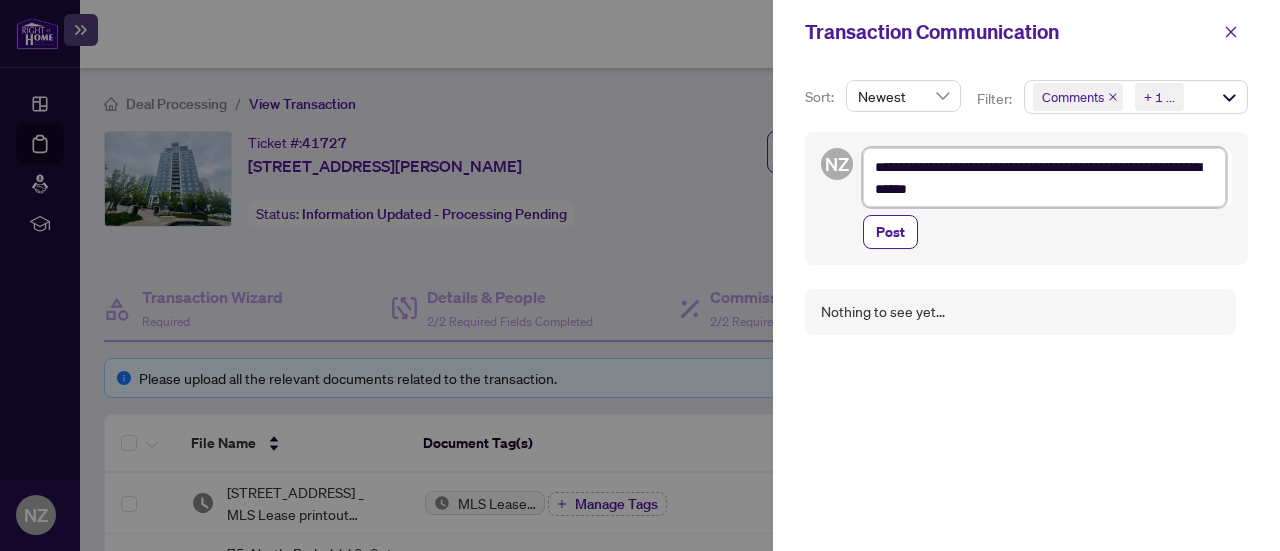 type on "**********" 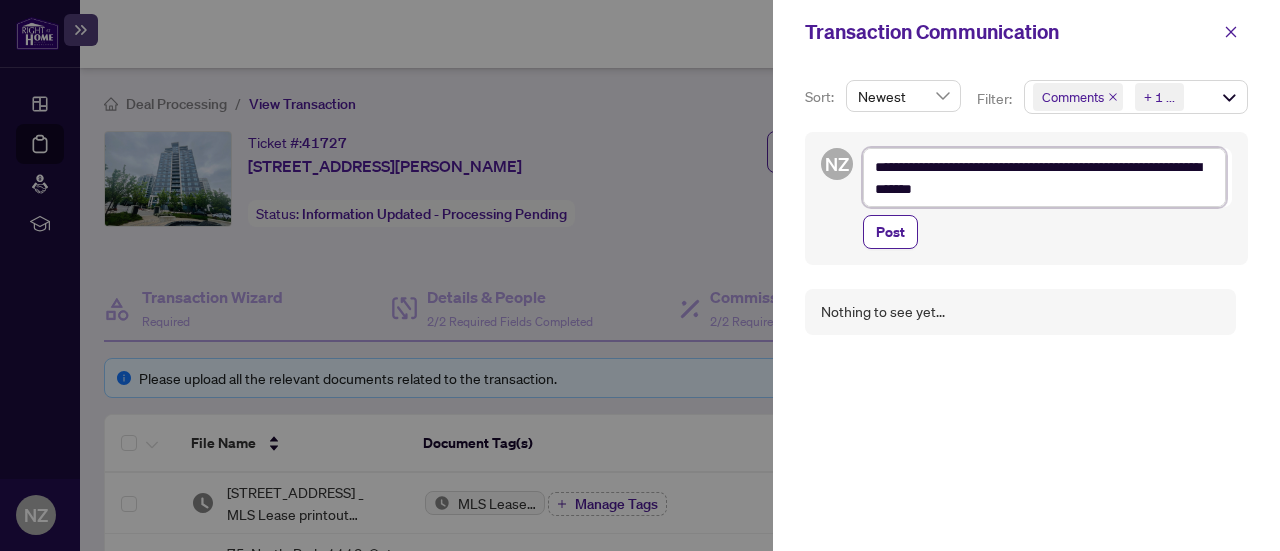 type on "**********" 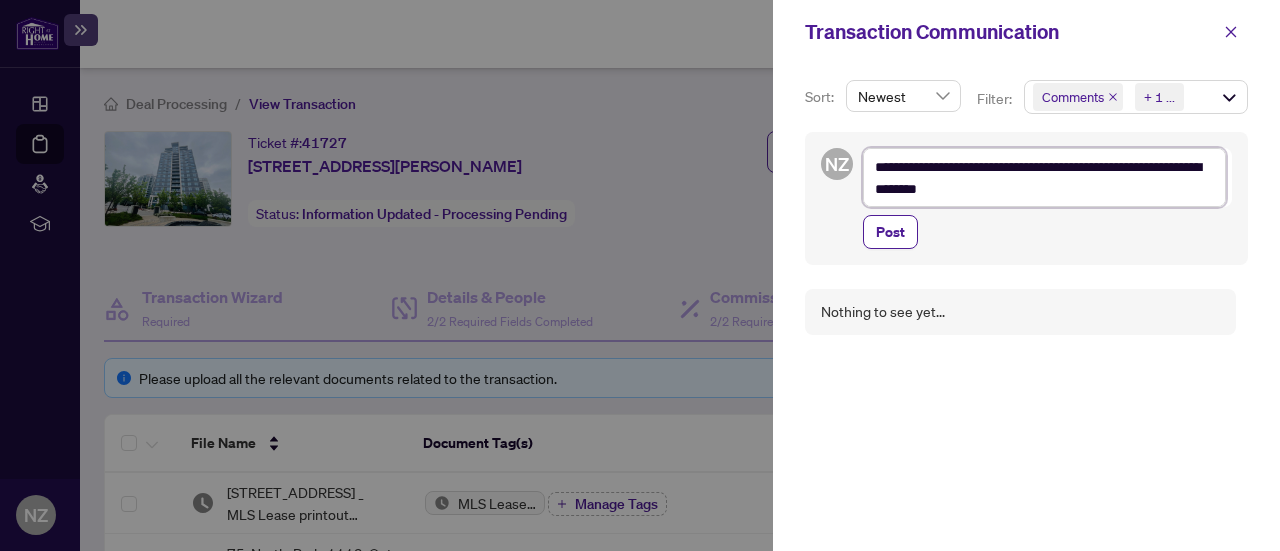 type on "**********" 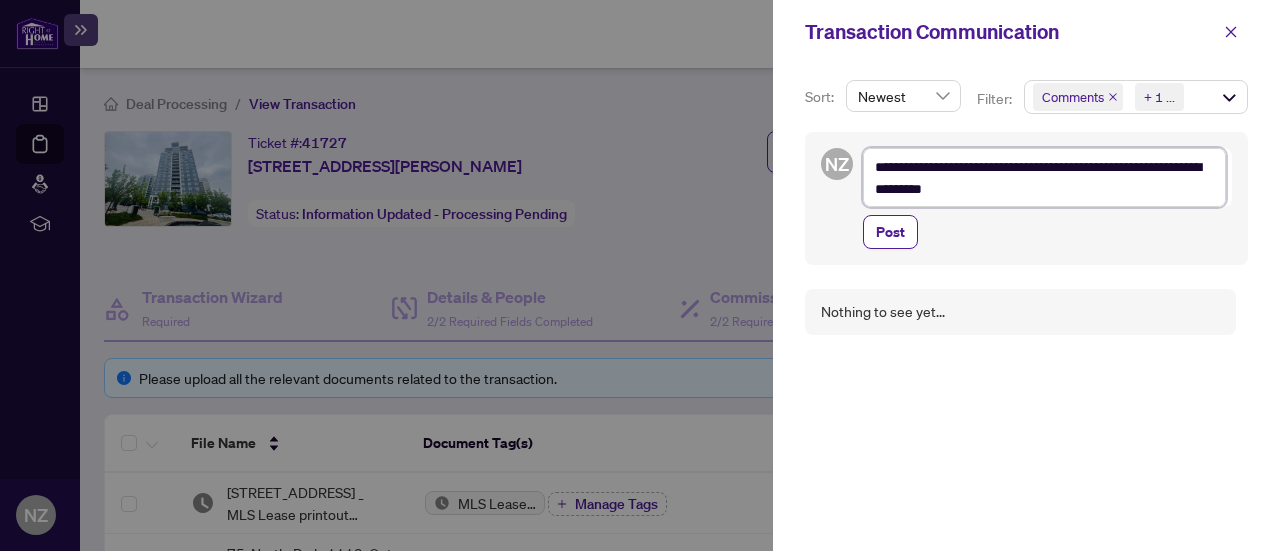 type on "**********" 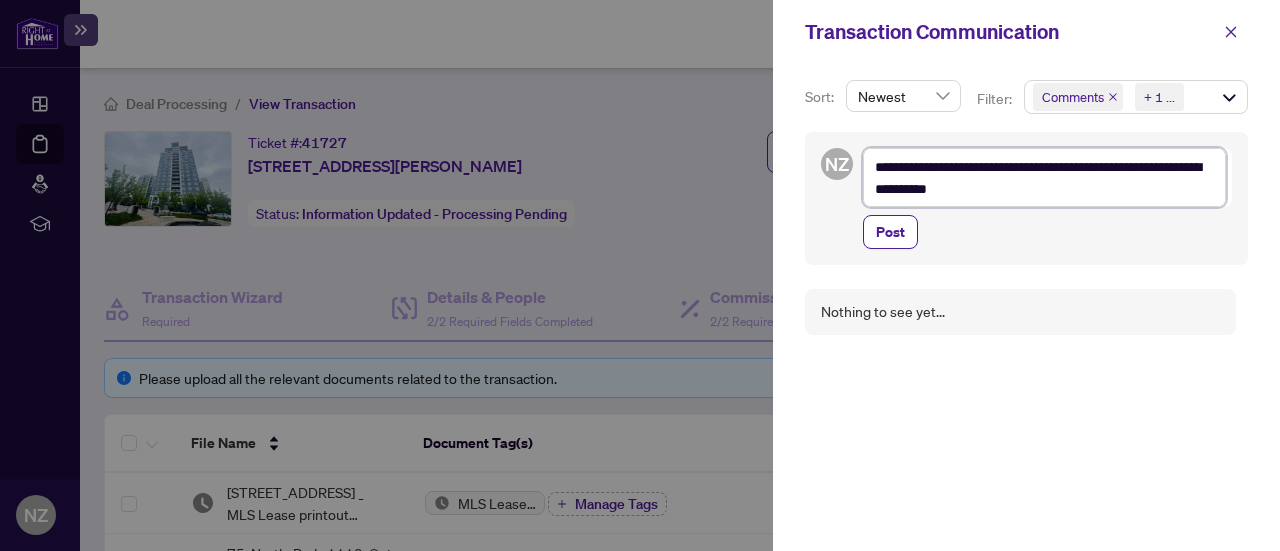 type on "**********" 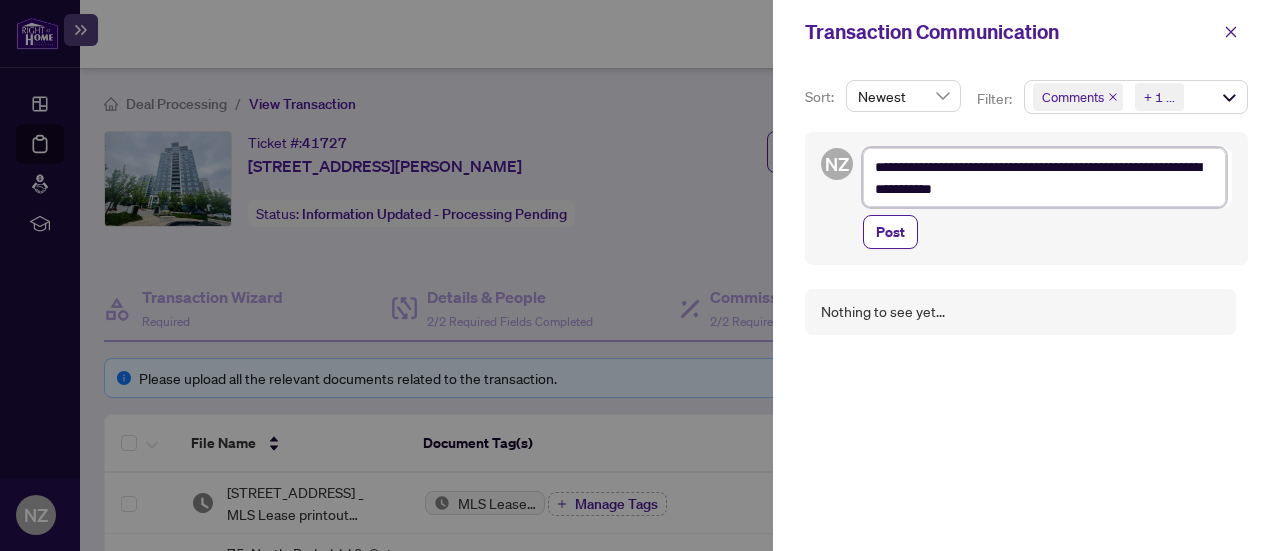 type on "**********" 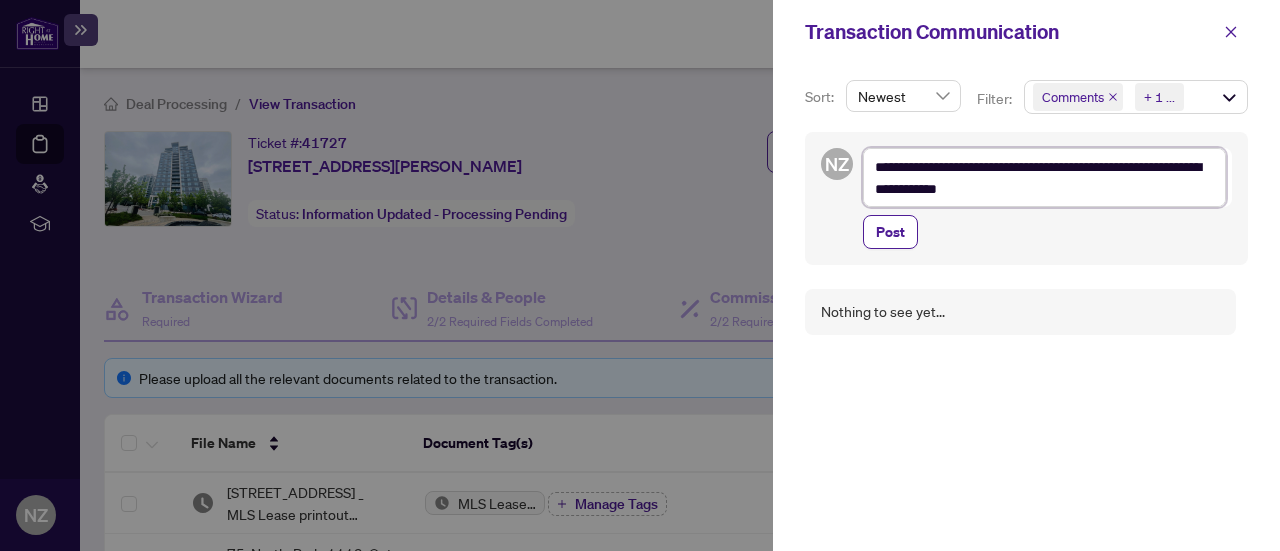 type on "**********" 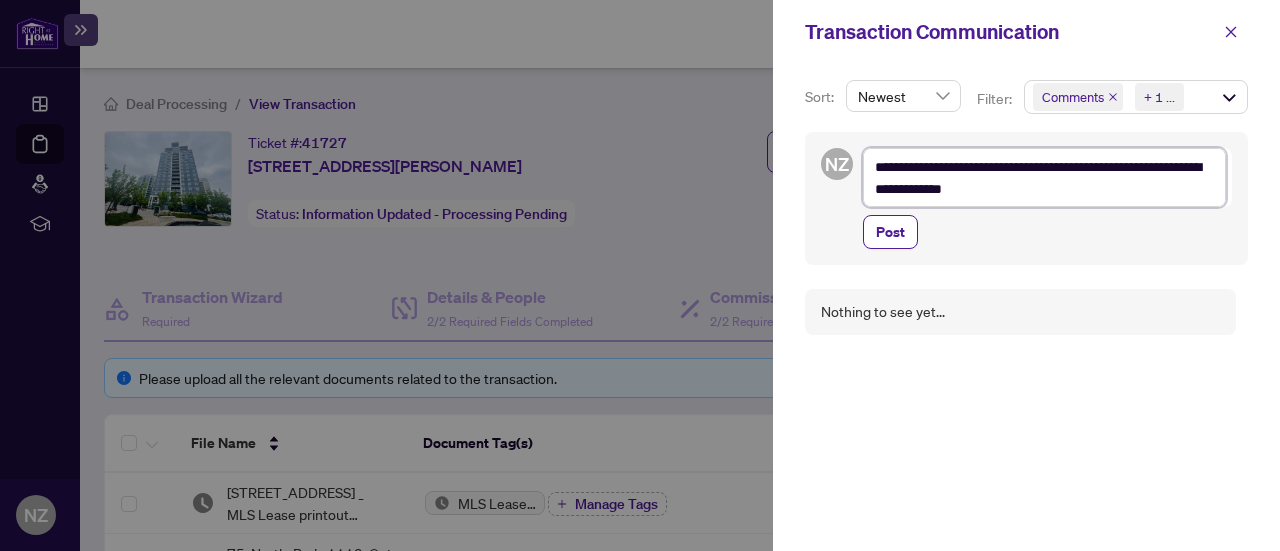 type on "**********" 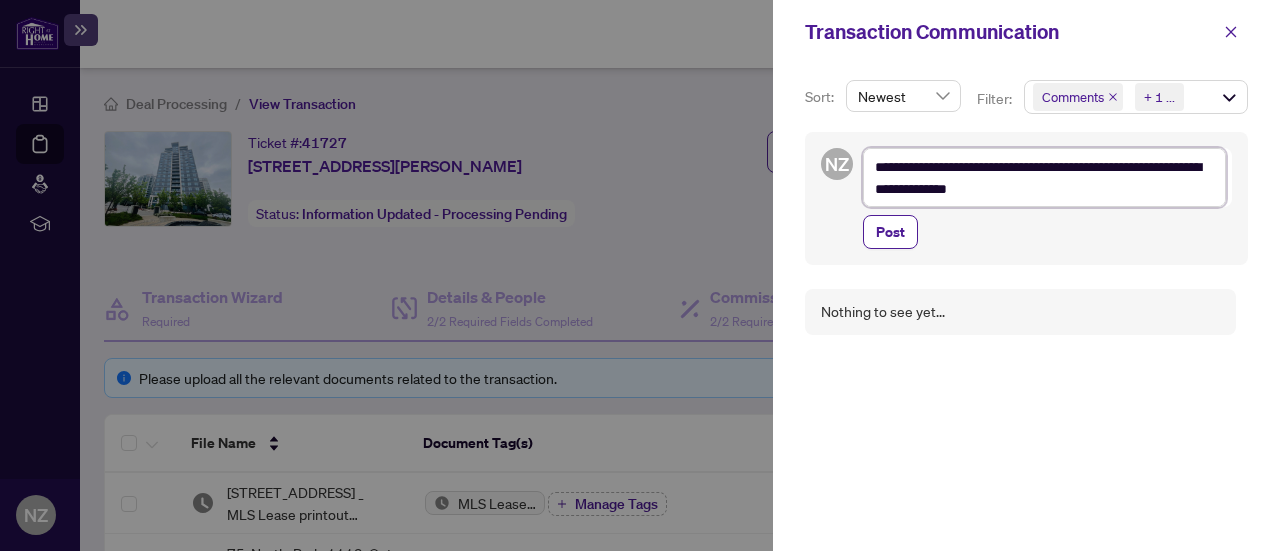 type on "**********" 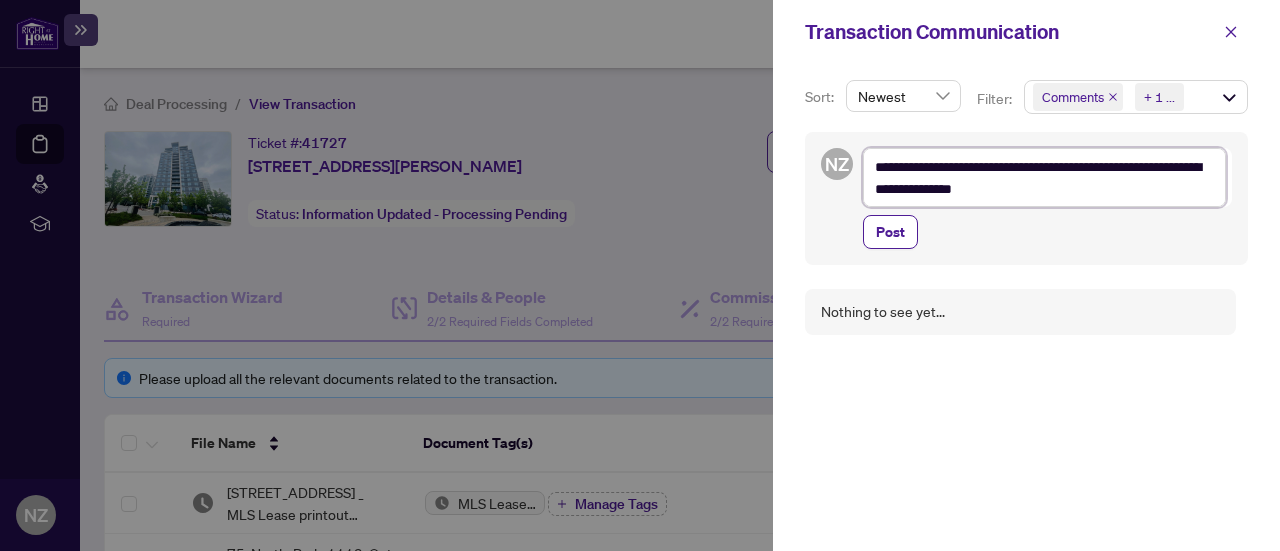 type on "**********" 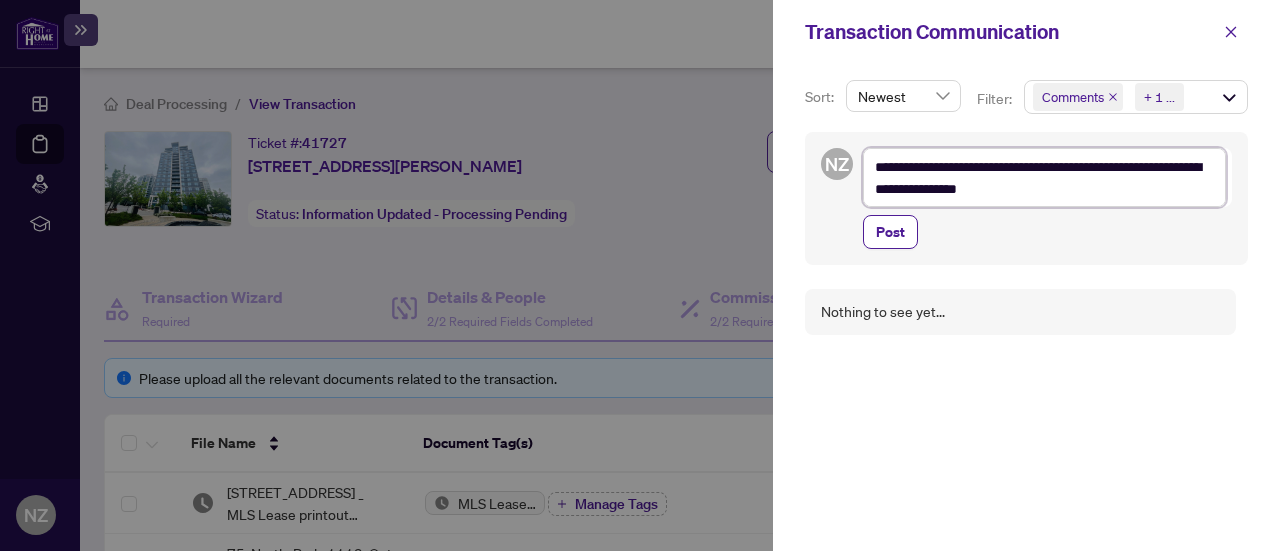 type on "**********" 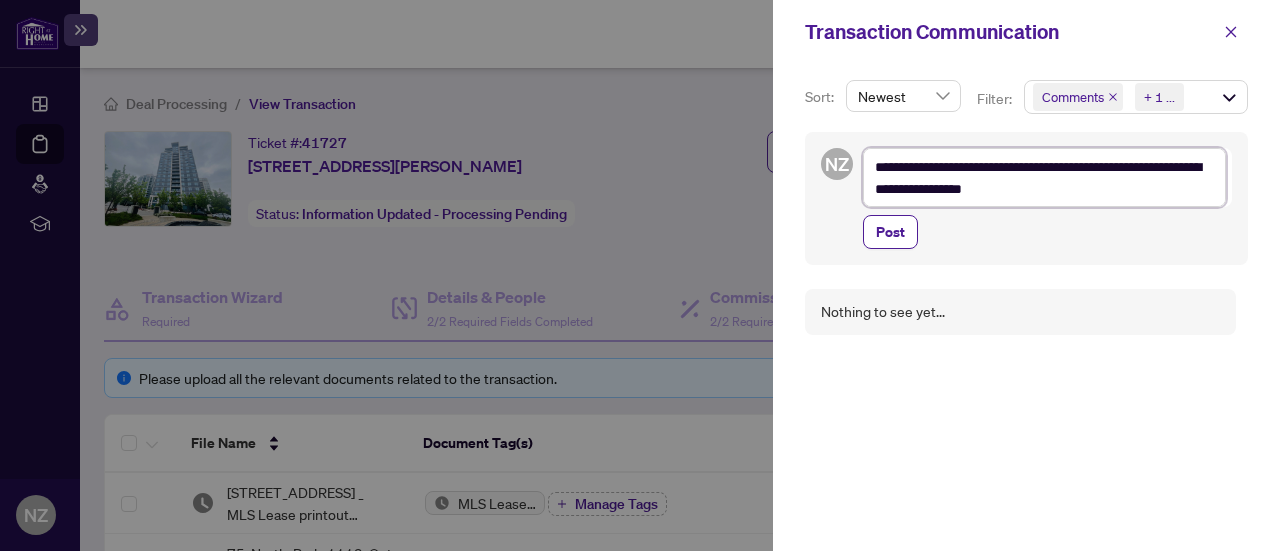 type on "**********" 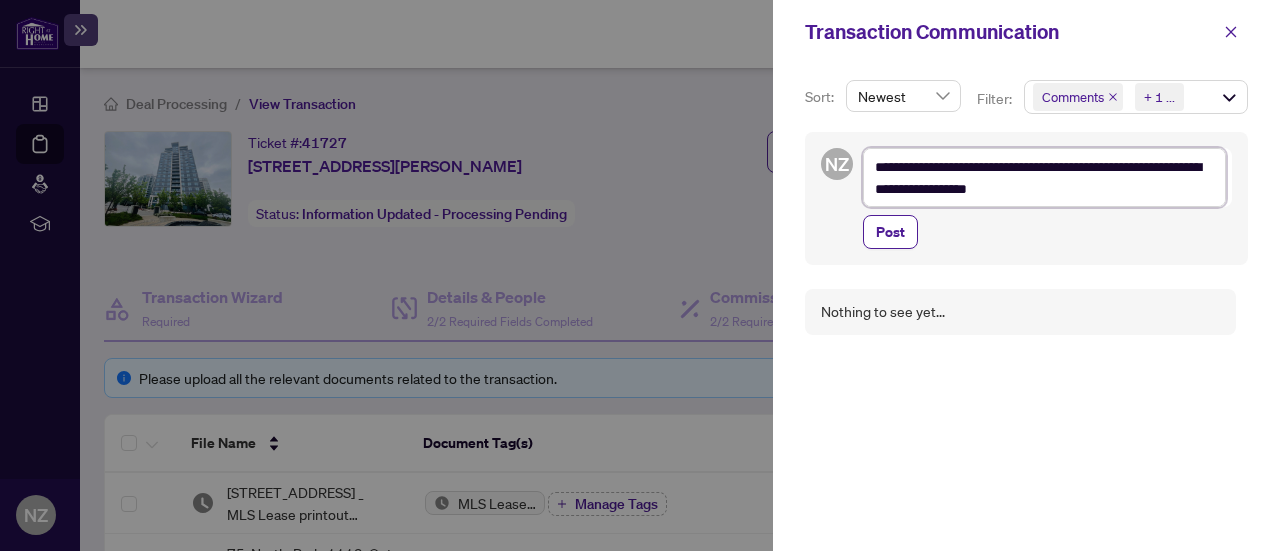 type on "**********" 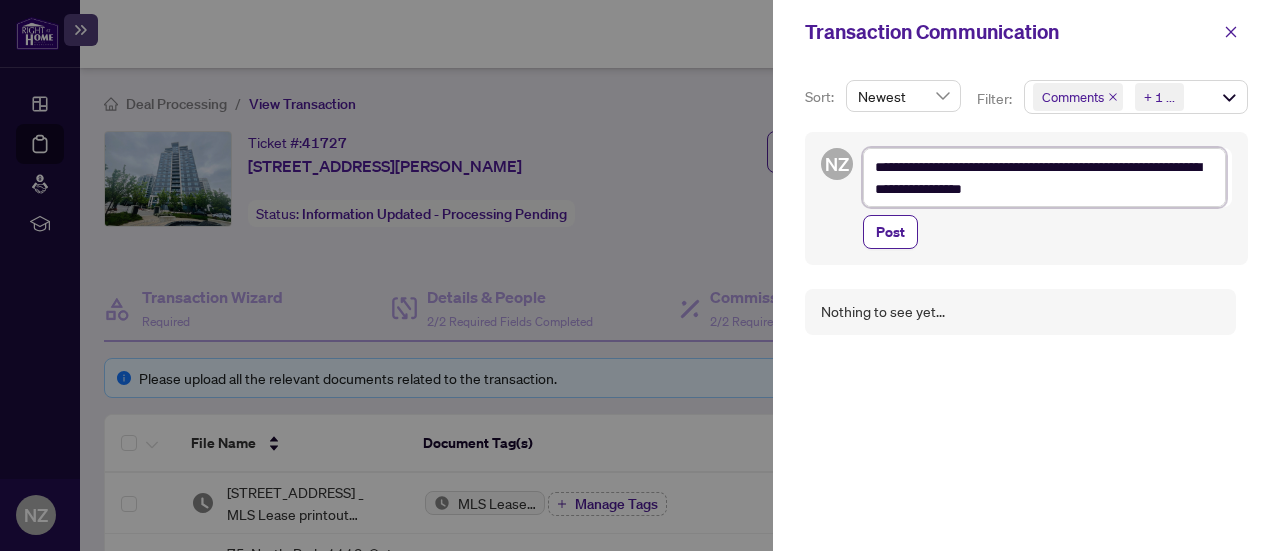 type on "**********" 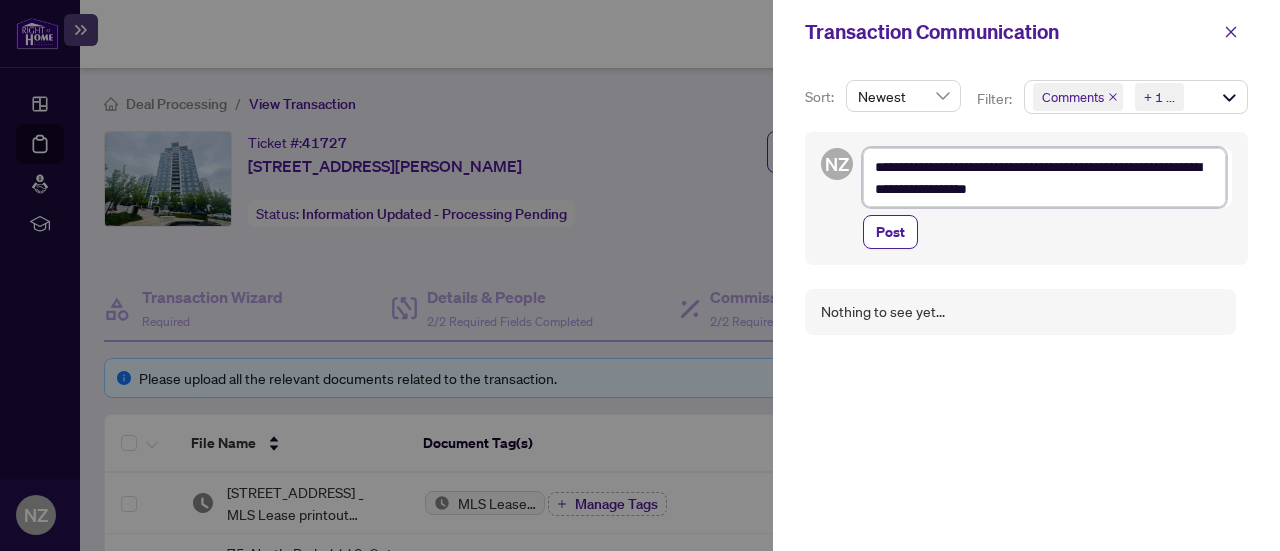 type on "**********" 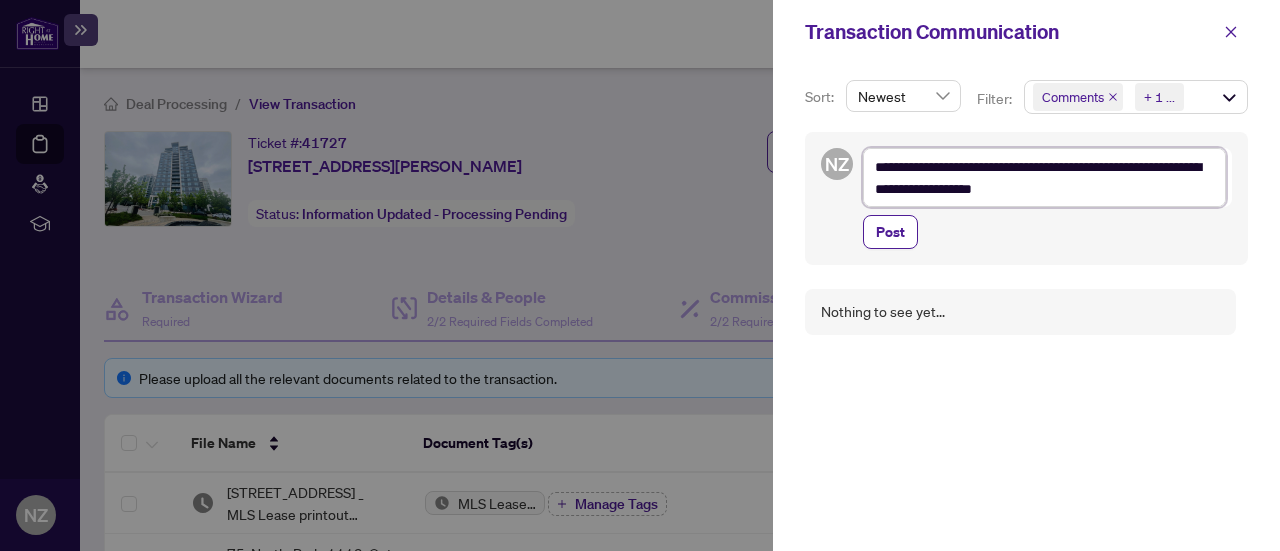 type on "**********" 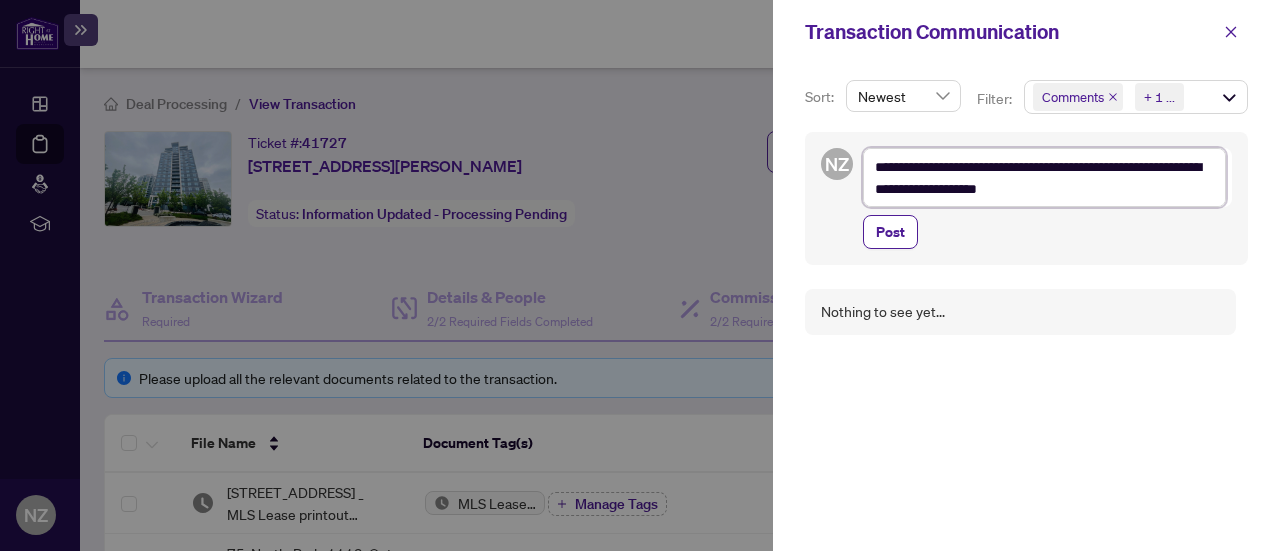type on "**********" 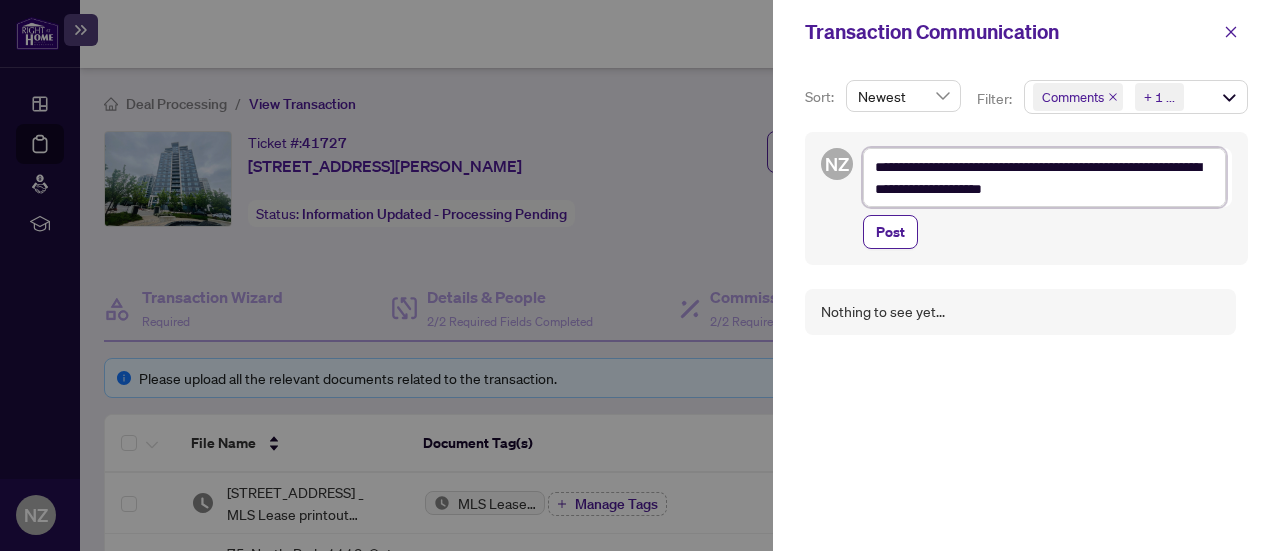 type on "**********" 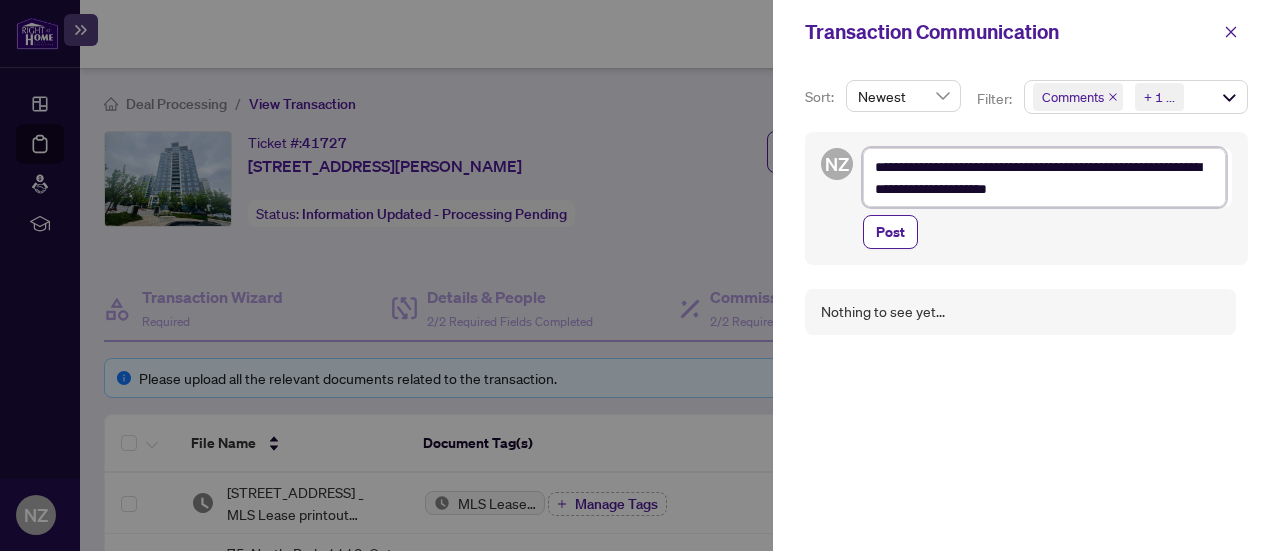 type on "**********" 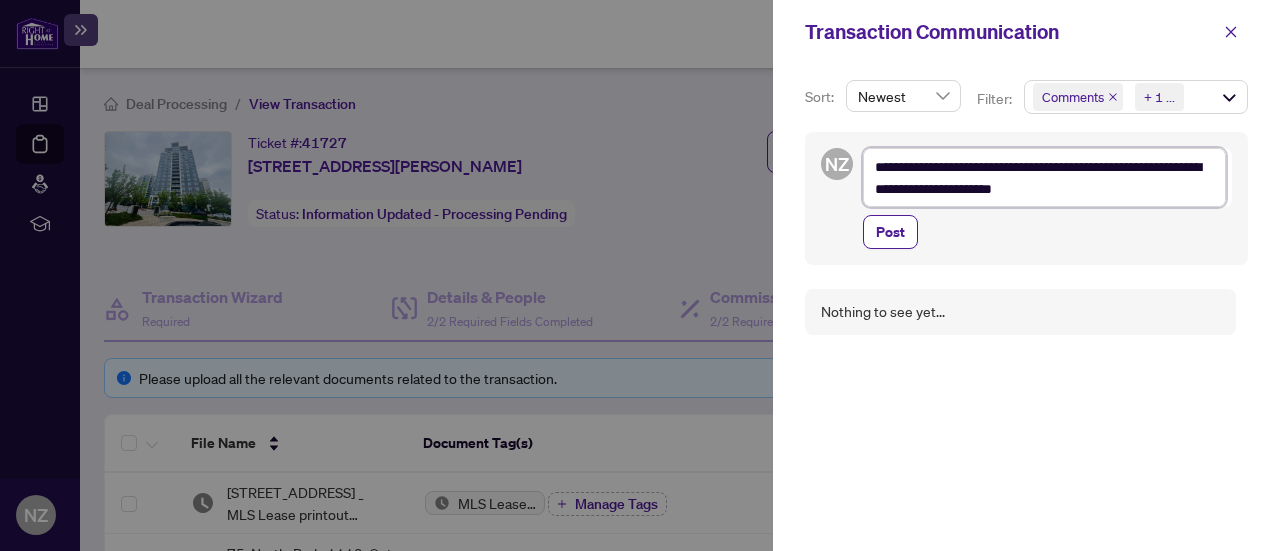 type on "**********" 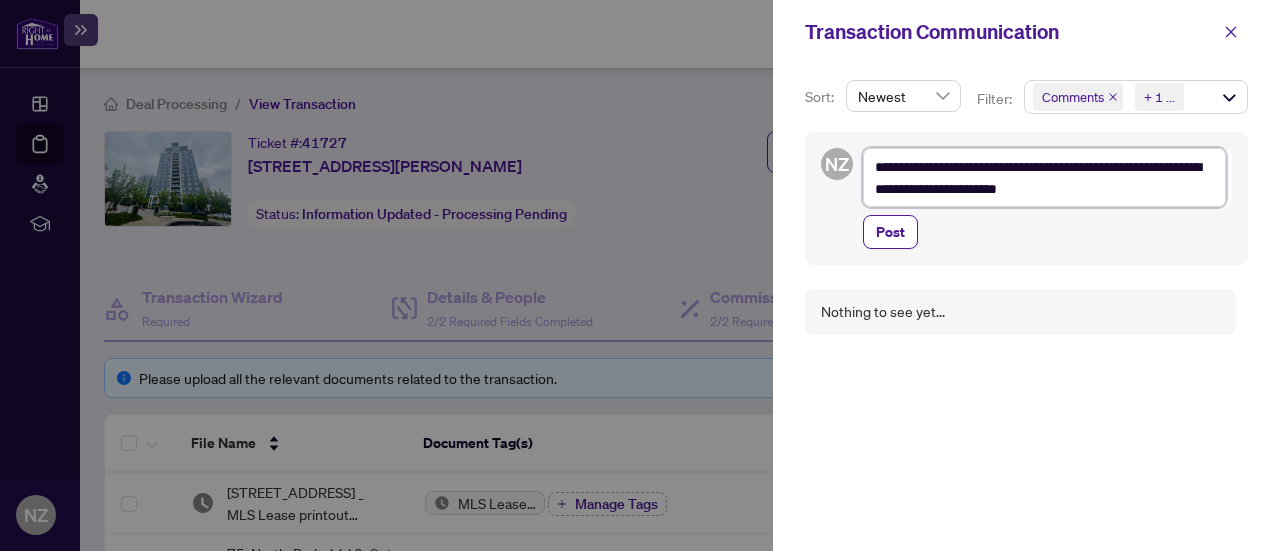 type on "**********" 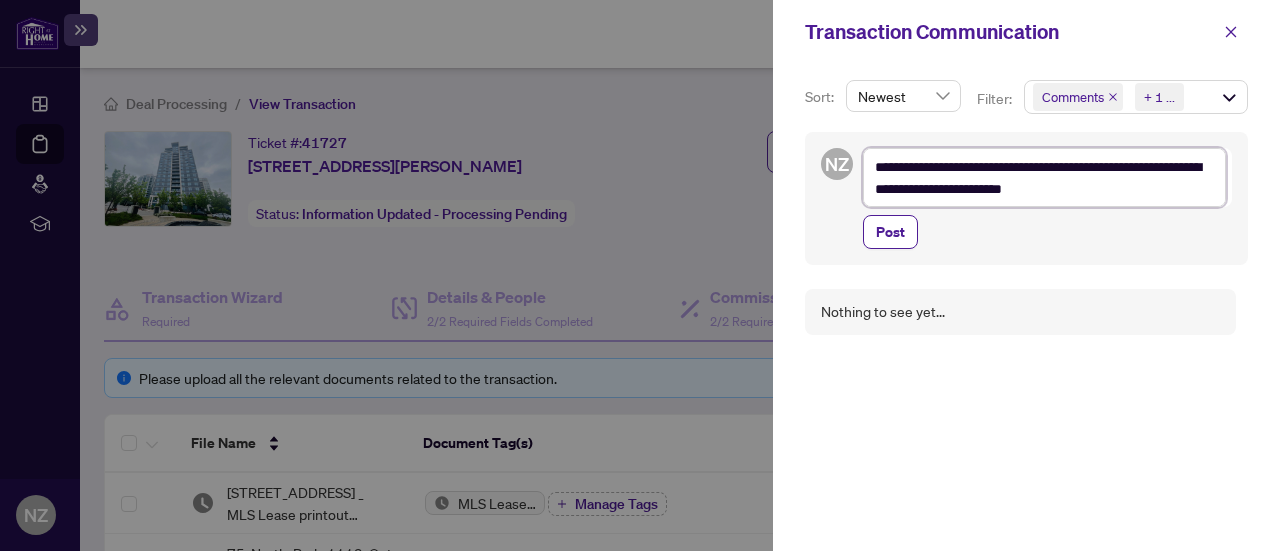 type on "**********" 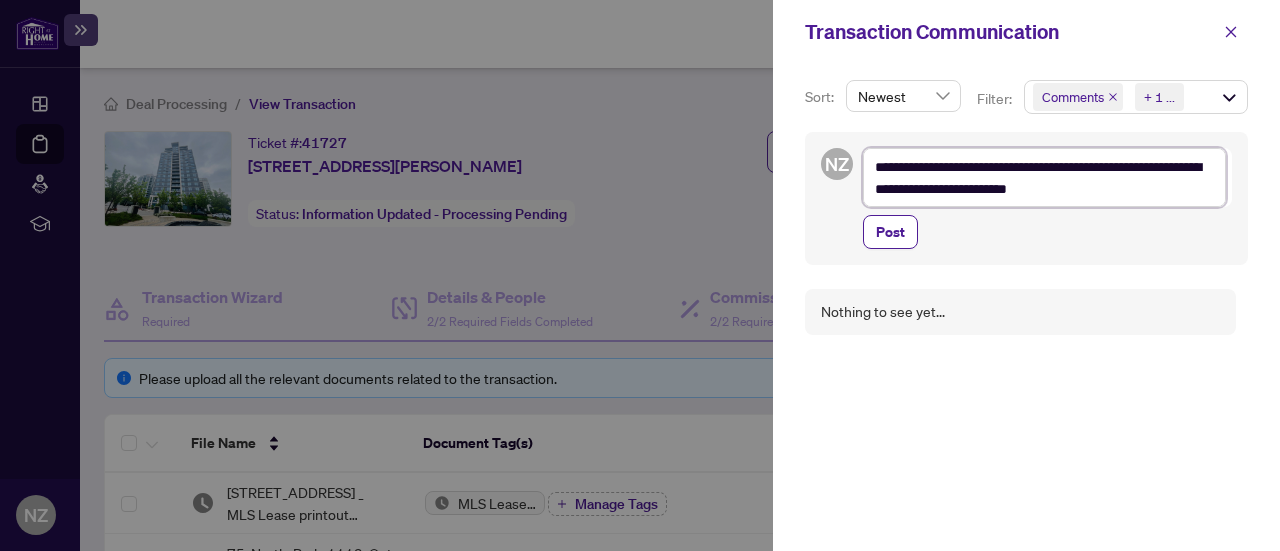 type on "**********" 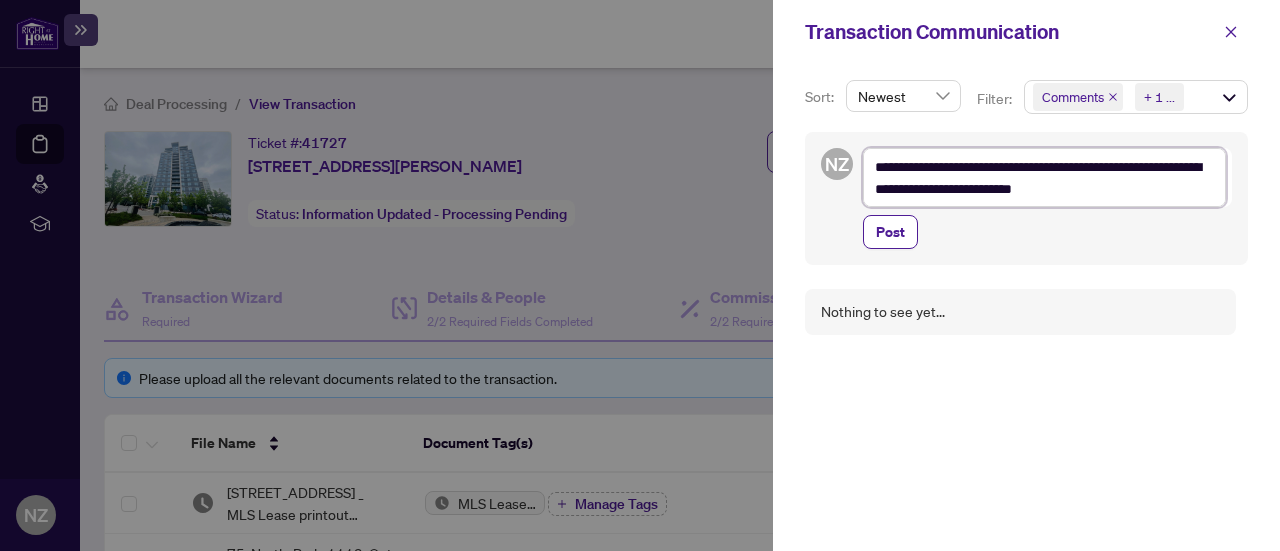 type on "**********" 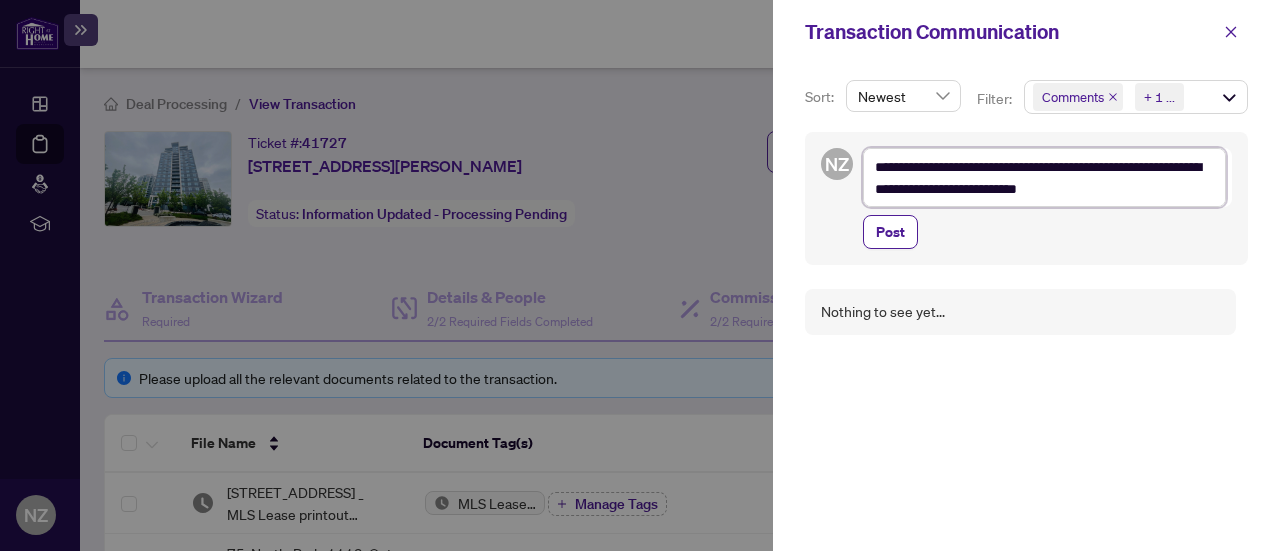 type on "**********" 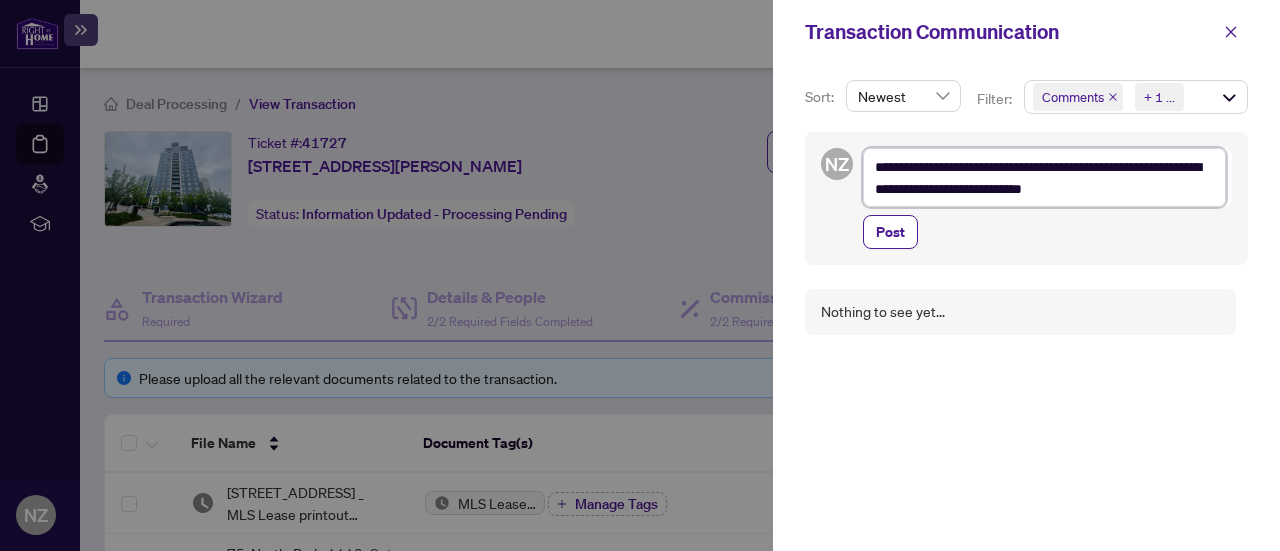 type on "**********" 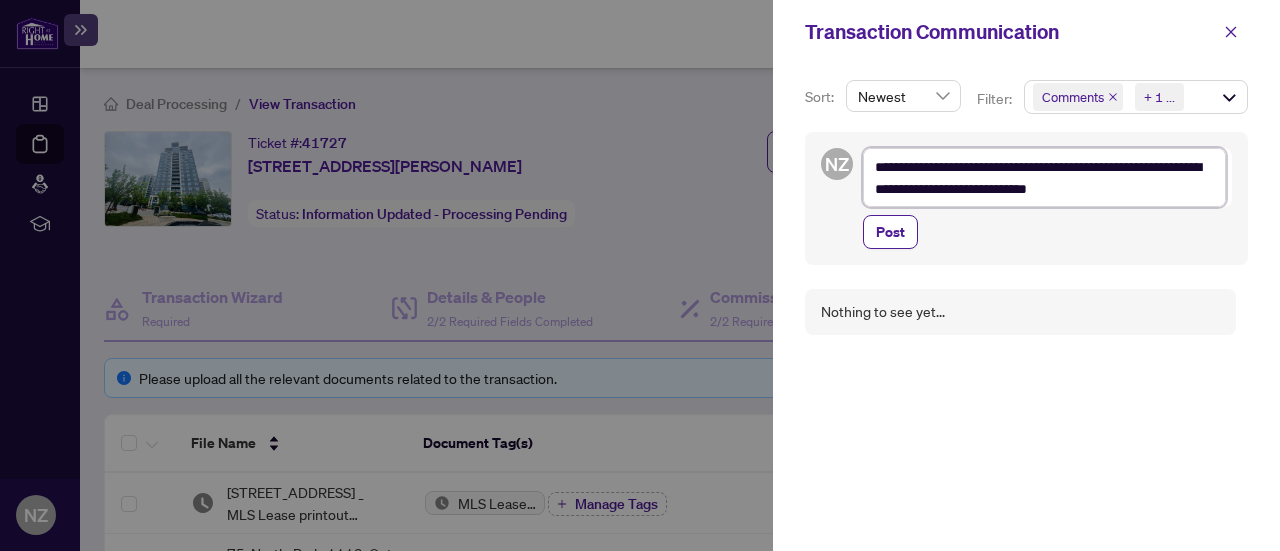 type on "**********" 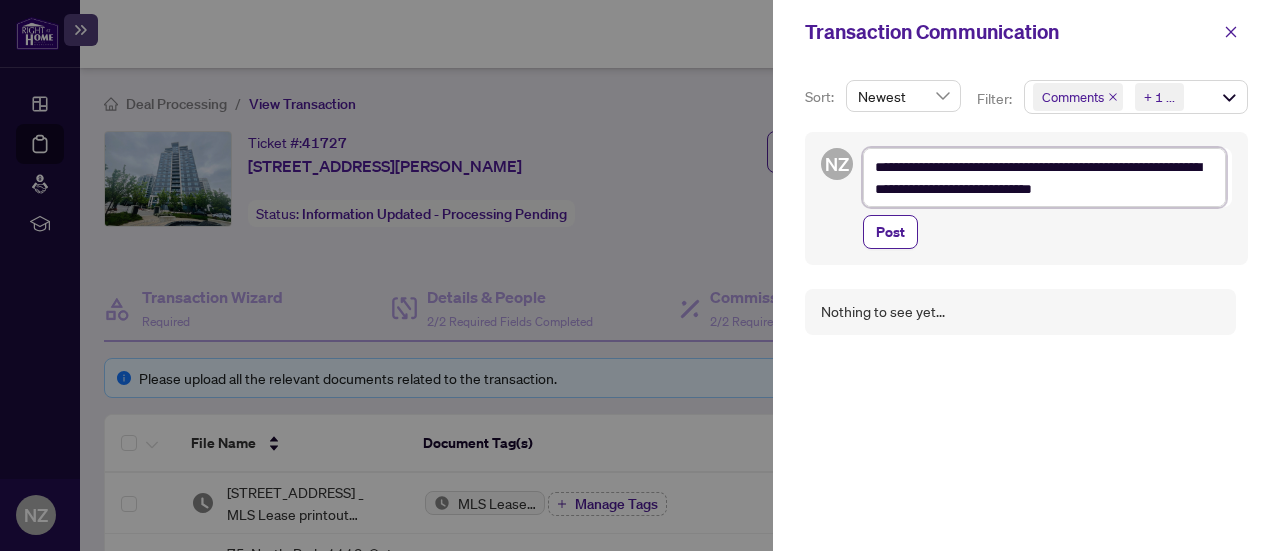 type on "**********" 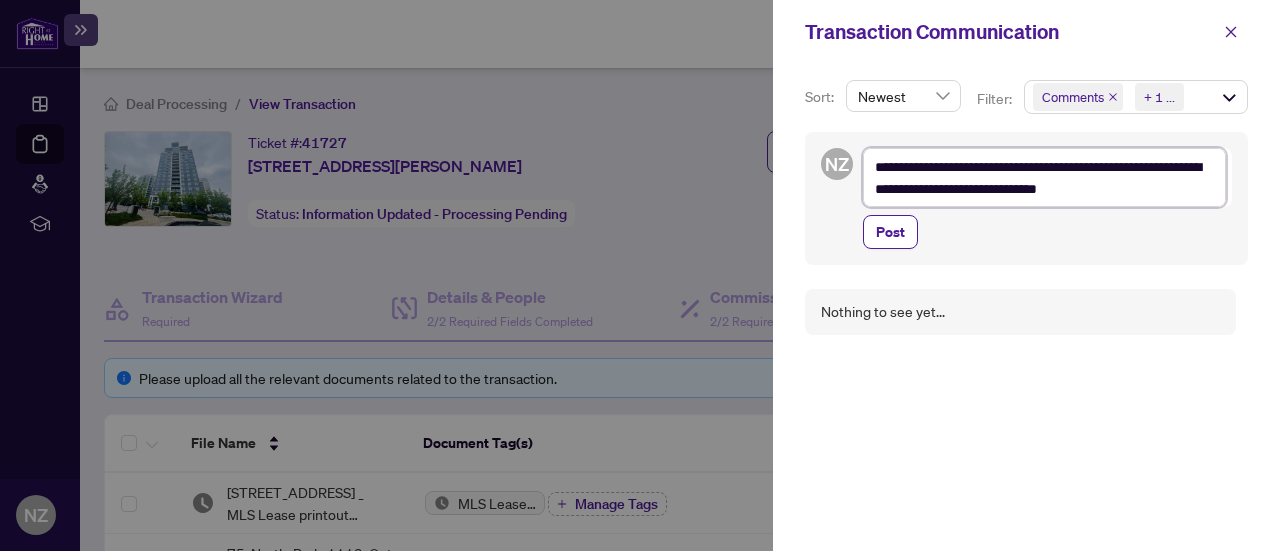 type on "**********" 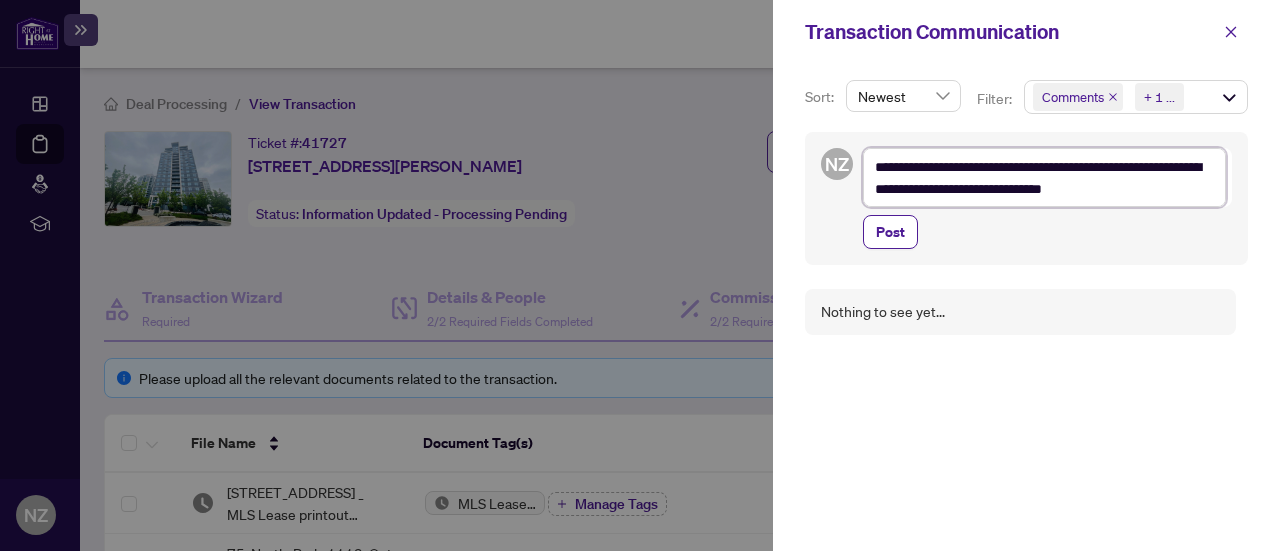 type 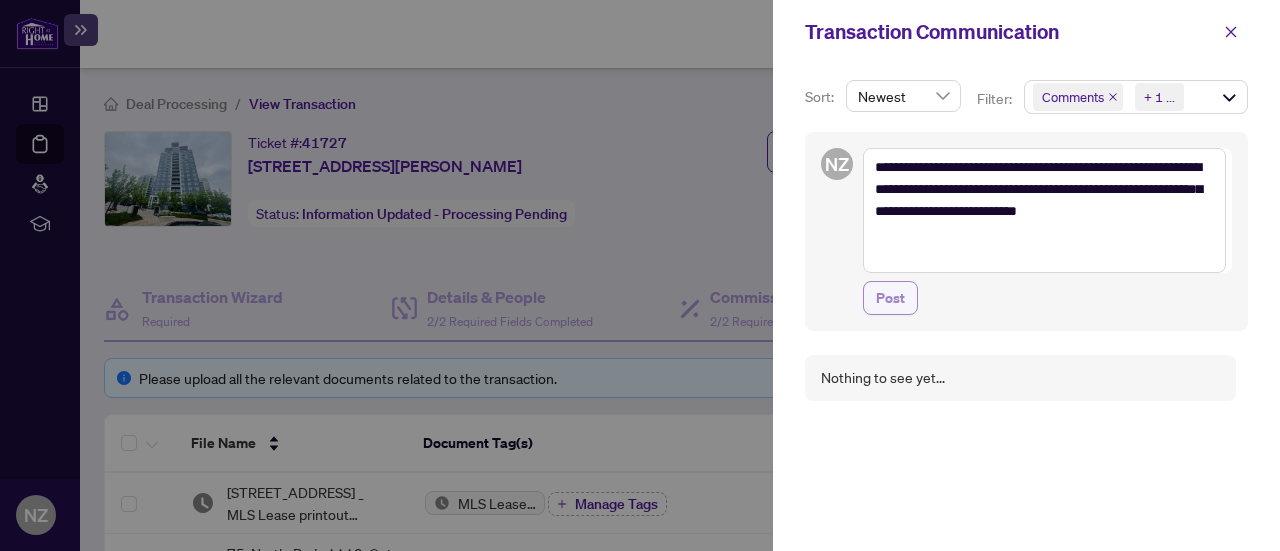 click on "Post" at bounding box center (890, 298) 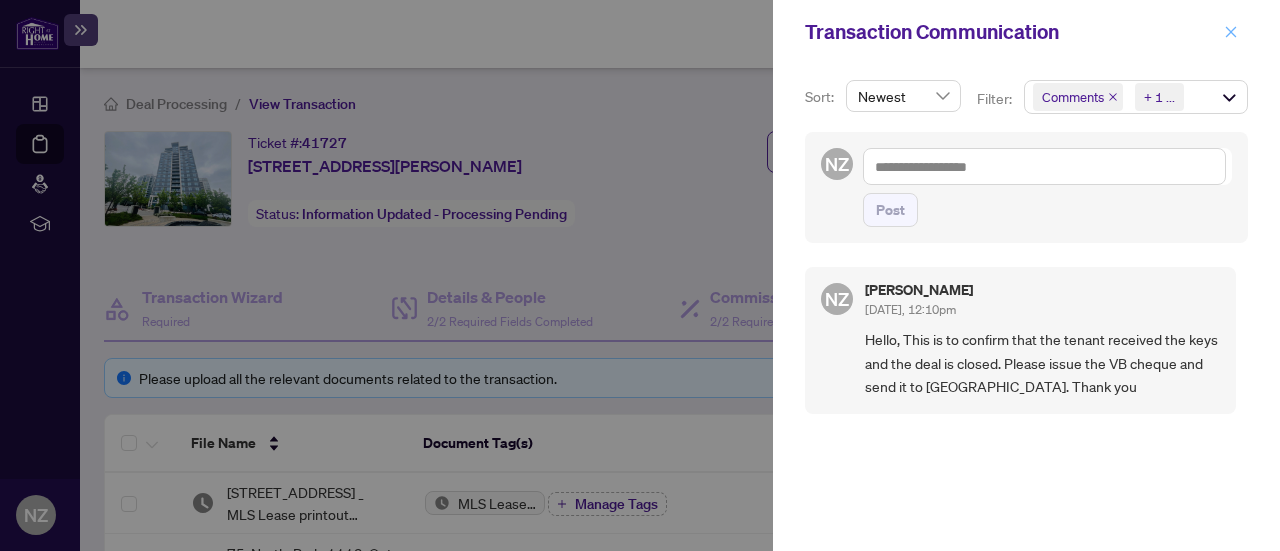 click 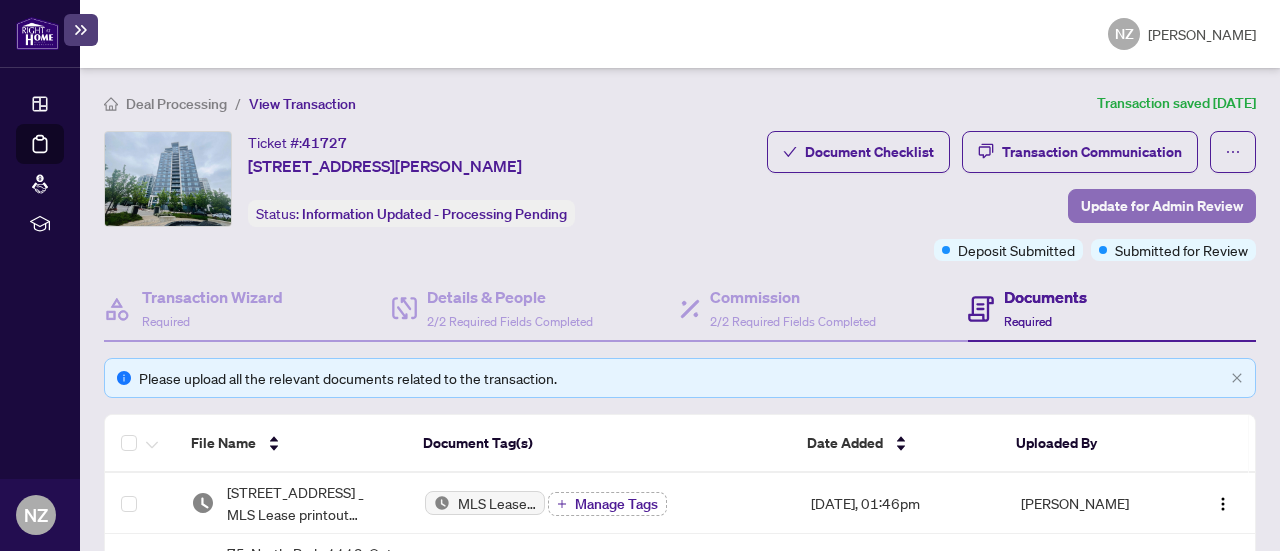 click on "Update for Admin Review" at bounding box center (1162, 206) 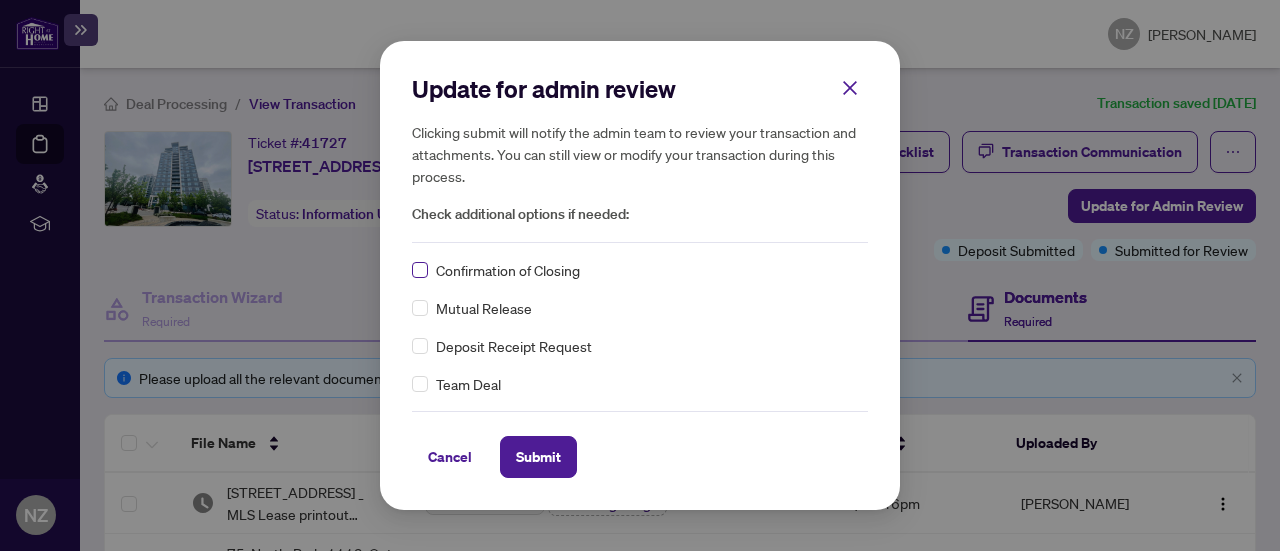 click at bounding box center (420, 270) 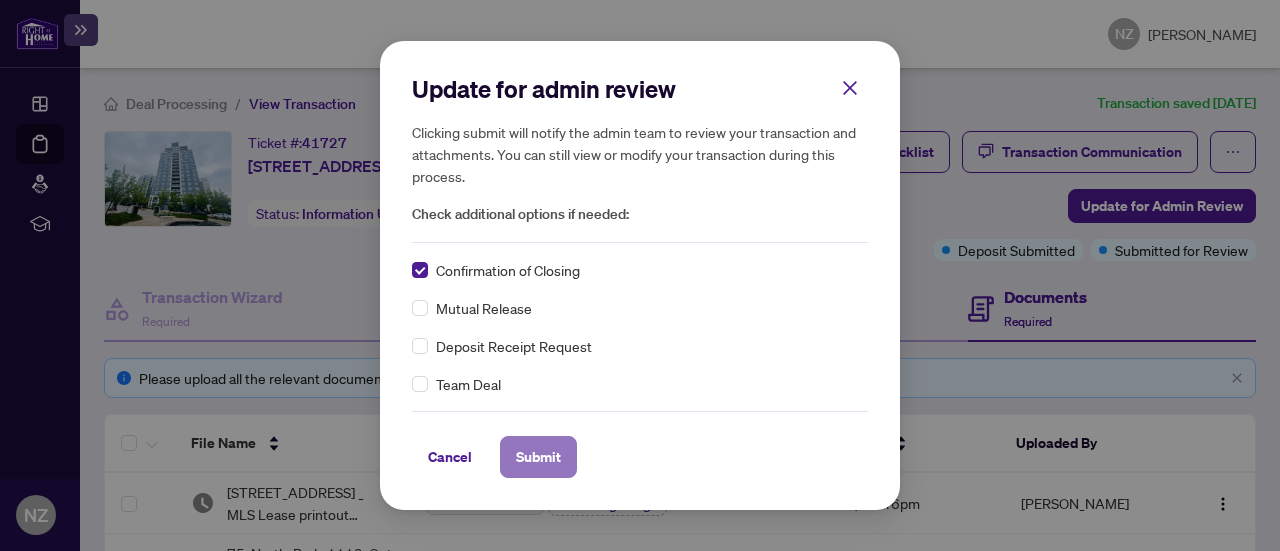 click on "Submit" at bounding box center (538, 457) 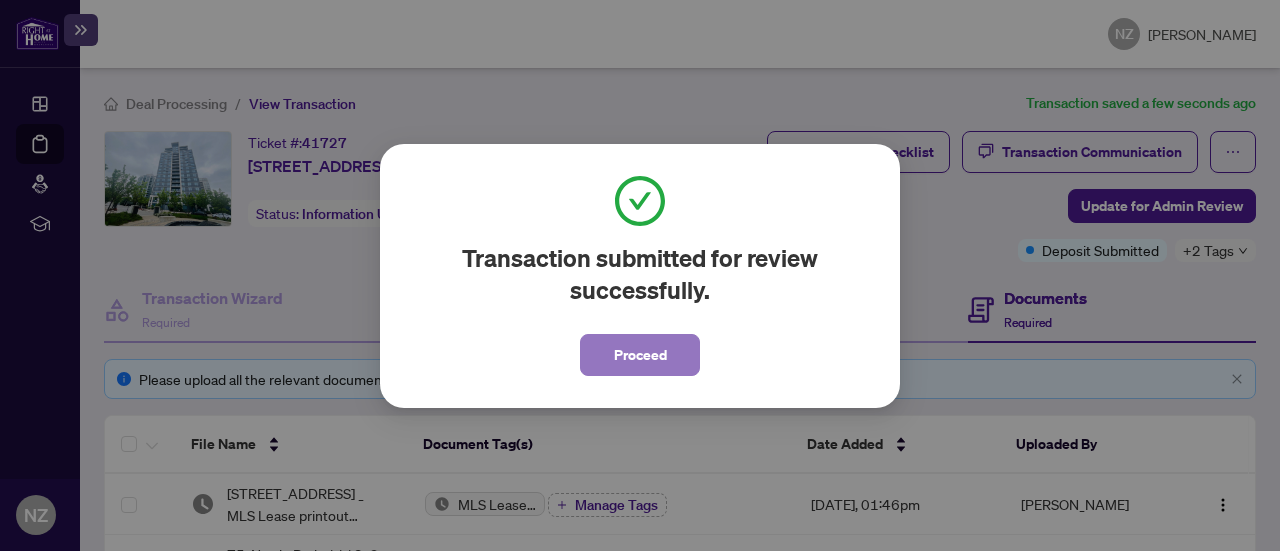 click on "Proceed" at bounding box center [640, 355] 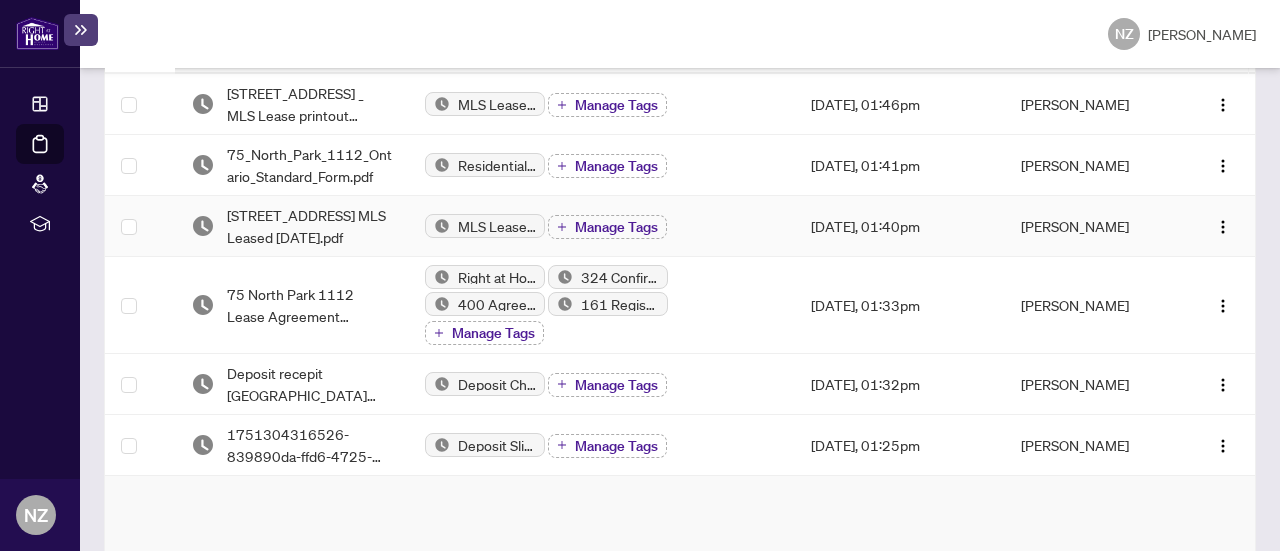 scroll, scrollTop: 0, scrollLeft: 0, axis: both 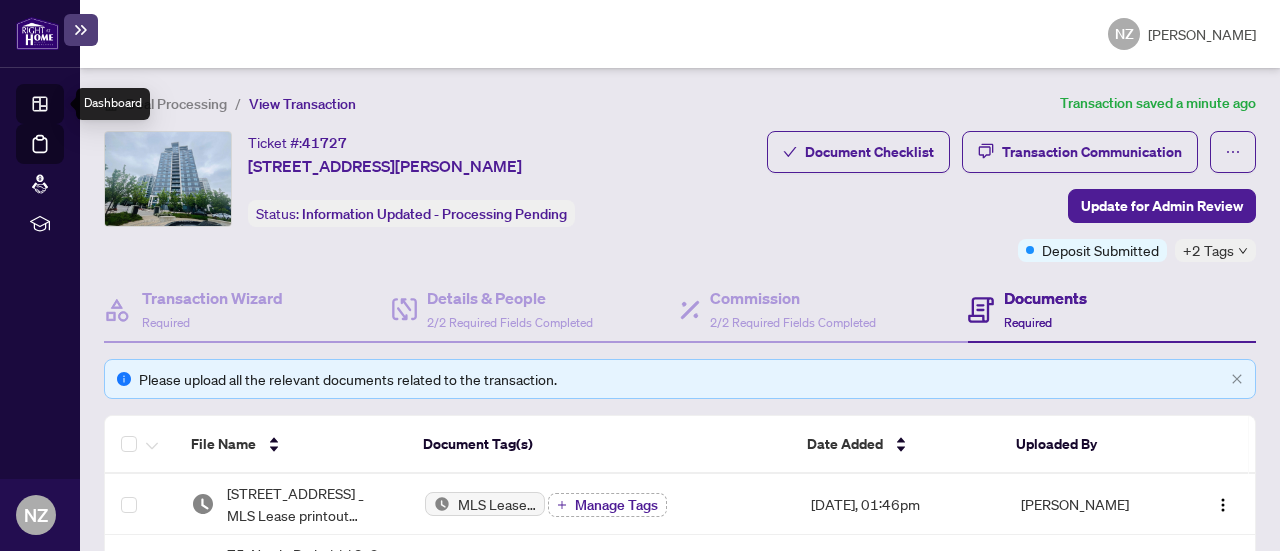 click on "Dashboard" at bounding box center (62, 107) 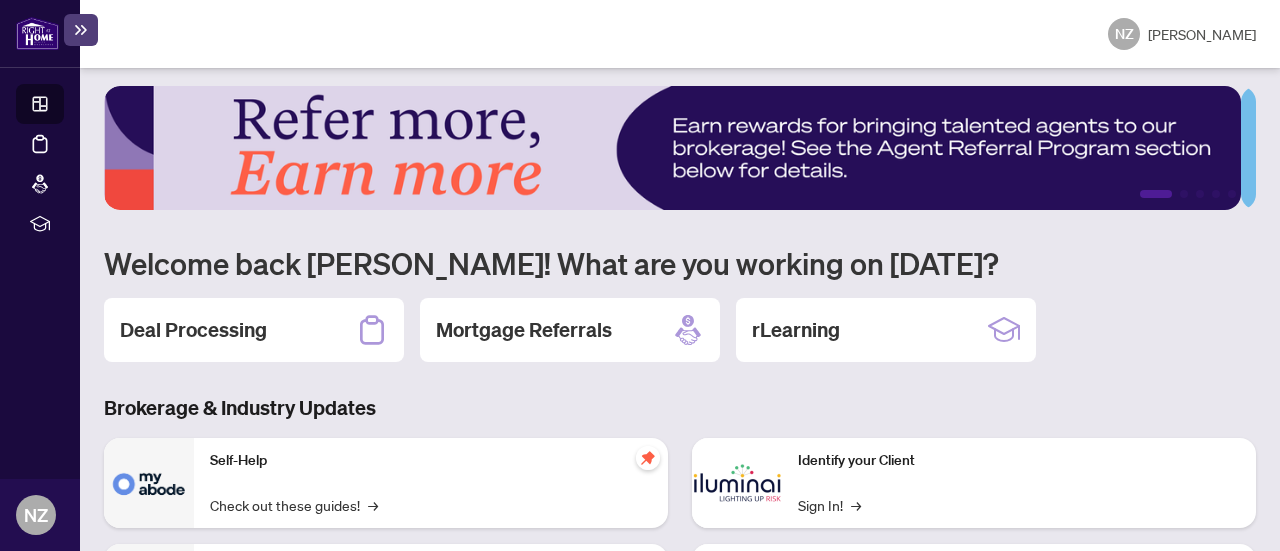 scroll, scrollTop: 0, scrollLeft: 0, axis: both 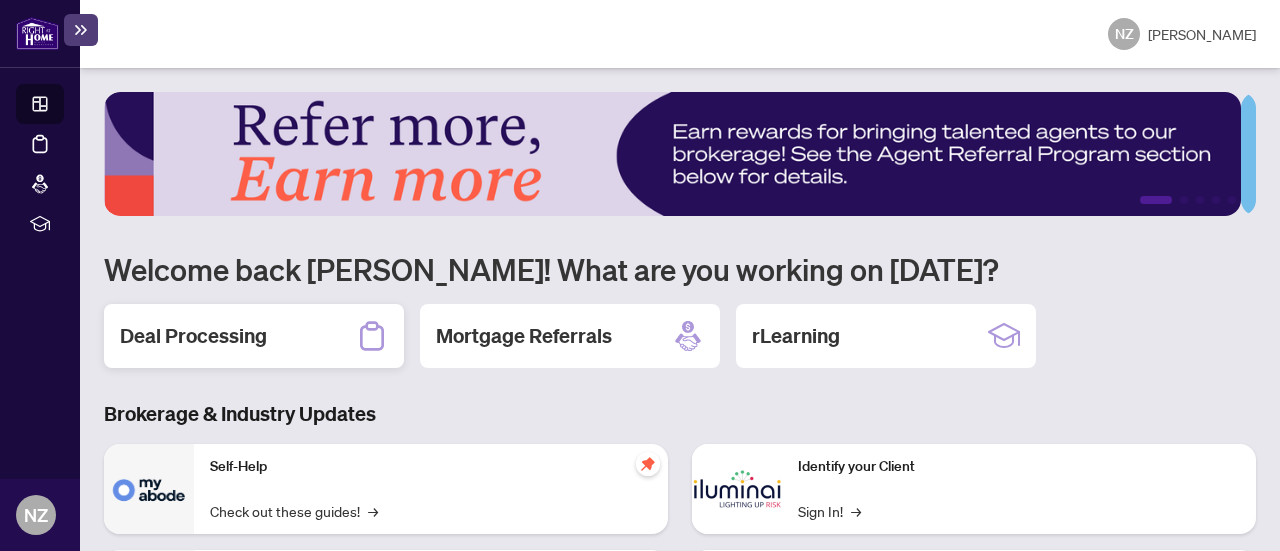 click on "Deal Processing" at bounding box center [254, 336] 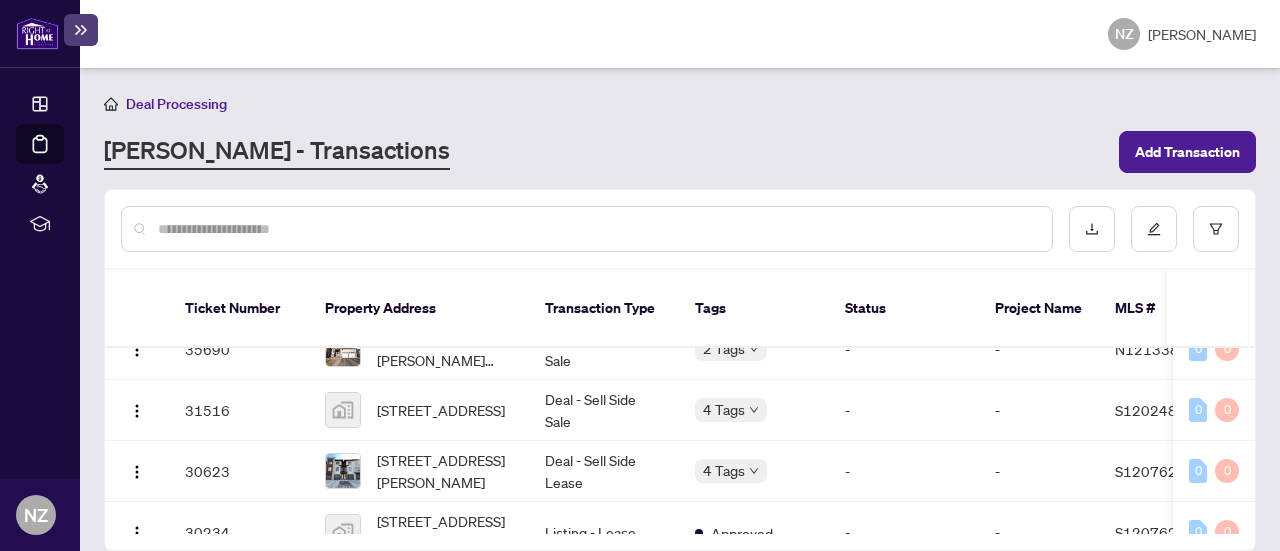 scroll, scrollTop: 200, scrollLeft: 0, axis: vertical 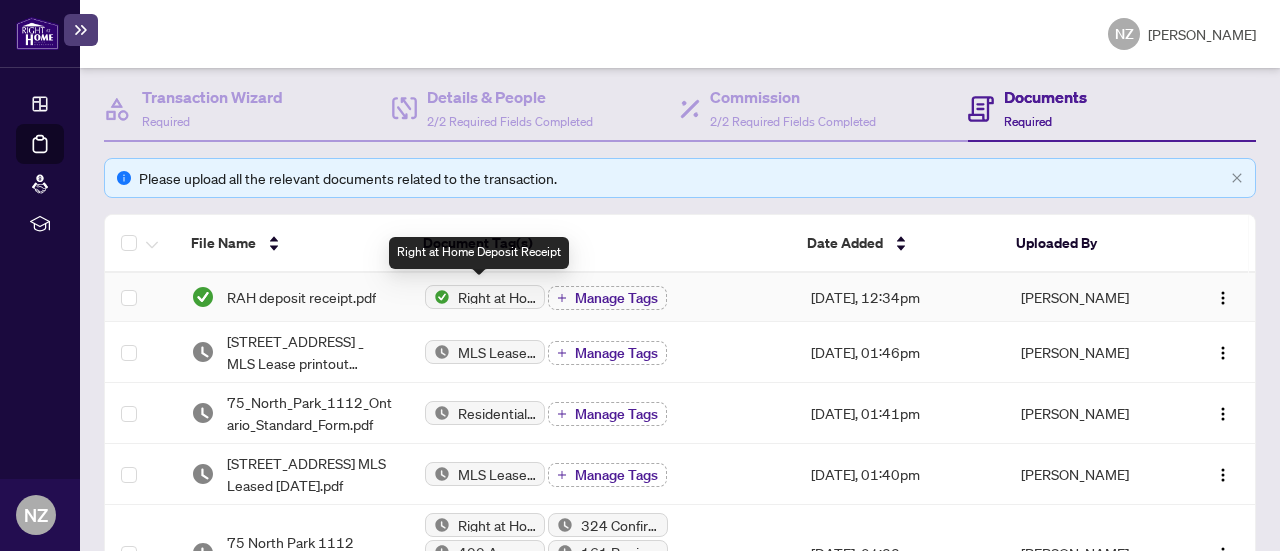 click on "Right at Home Deposit Receipt" at bounding box center (497, 297) 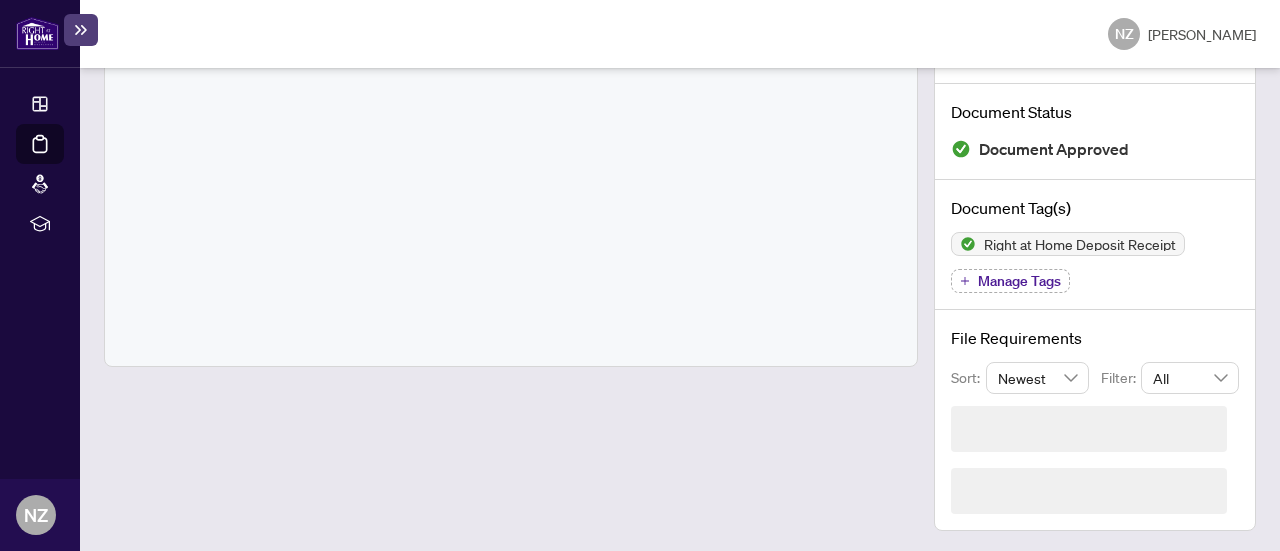 scroll, scrollTop: 98, scrollLeft: 0, axis: vertical 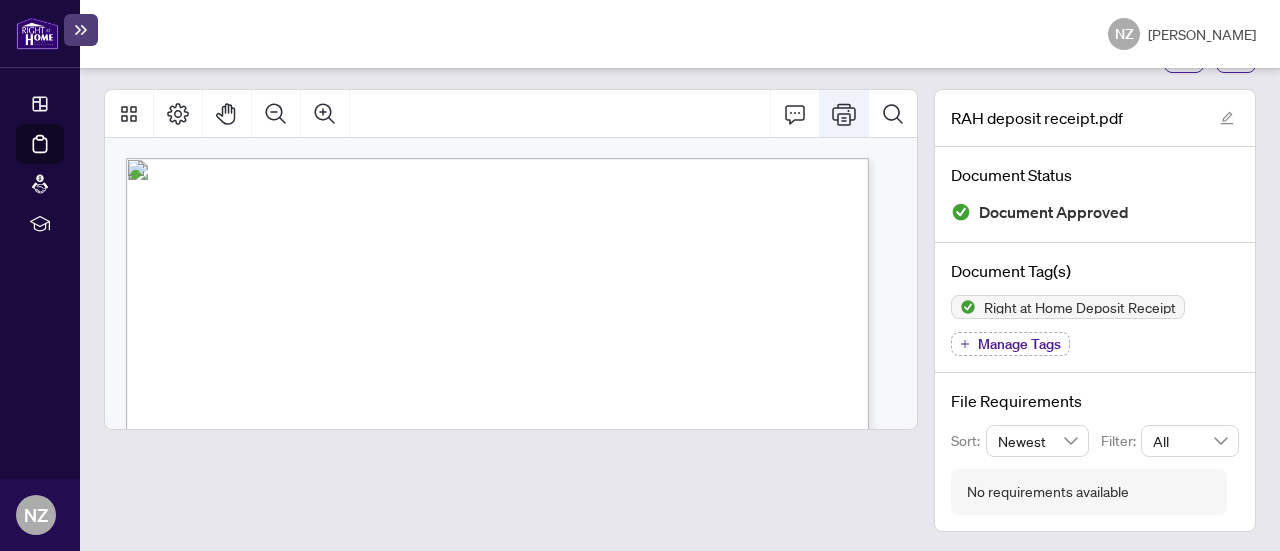 click 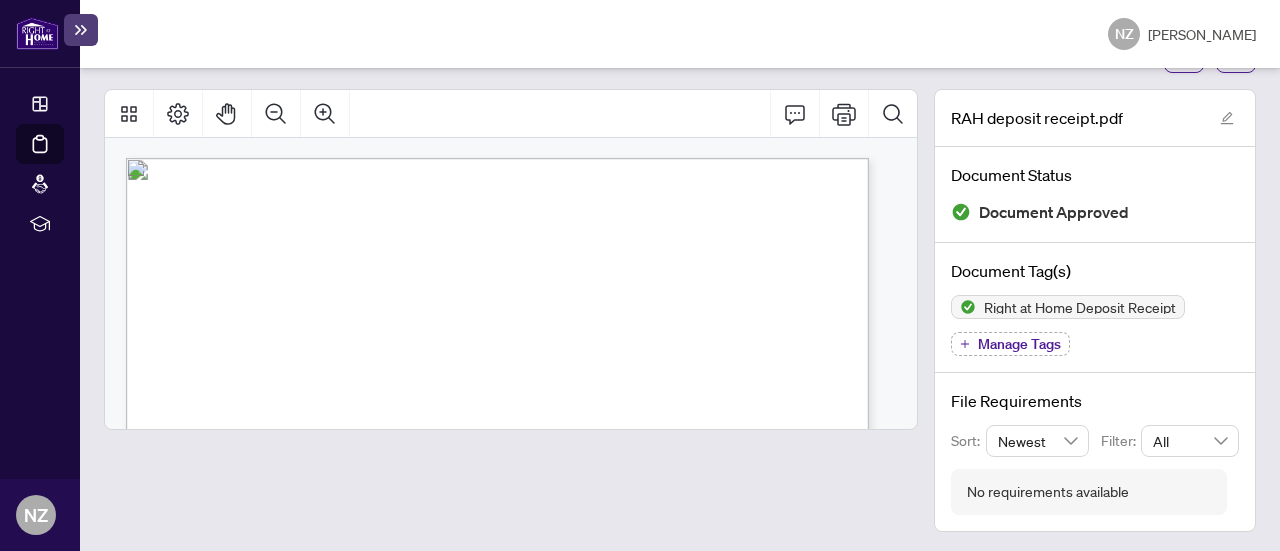 scroll, scrollTop: 98, scrollLeft: 0, axis: vertical 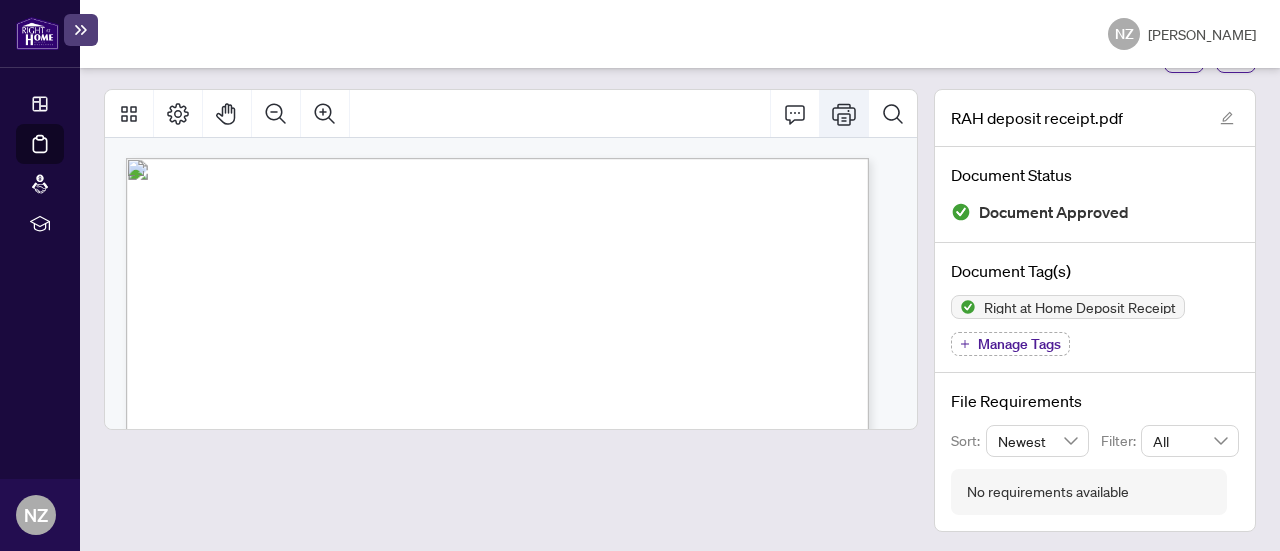 click 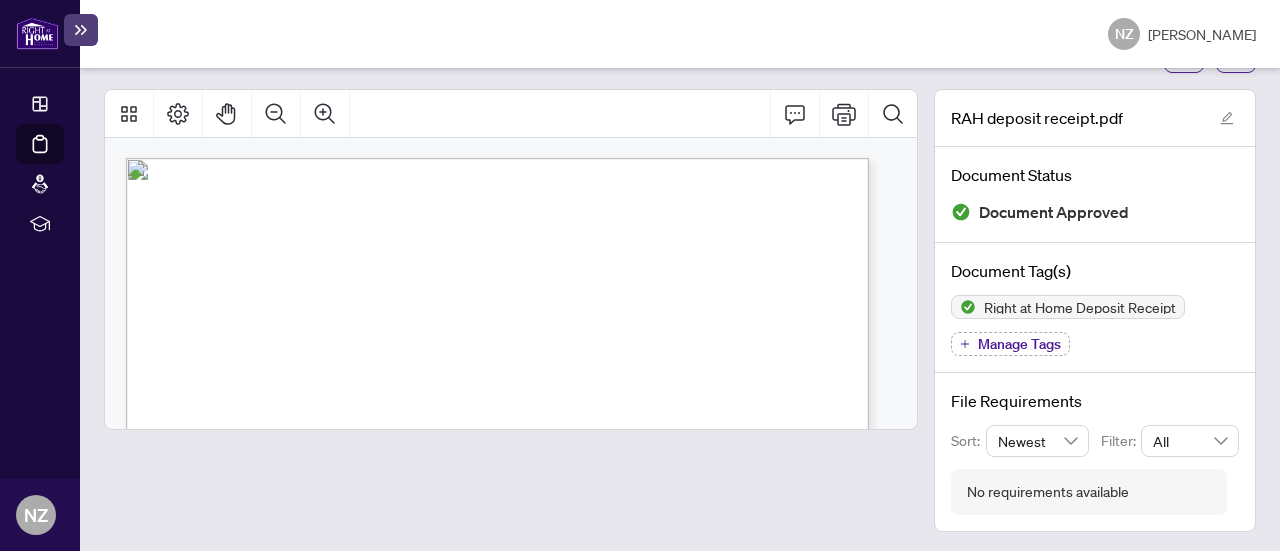 scroll, scrollTop: 98, scrollLeft: 0, axis: vertical 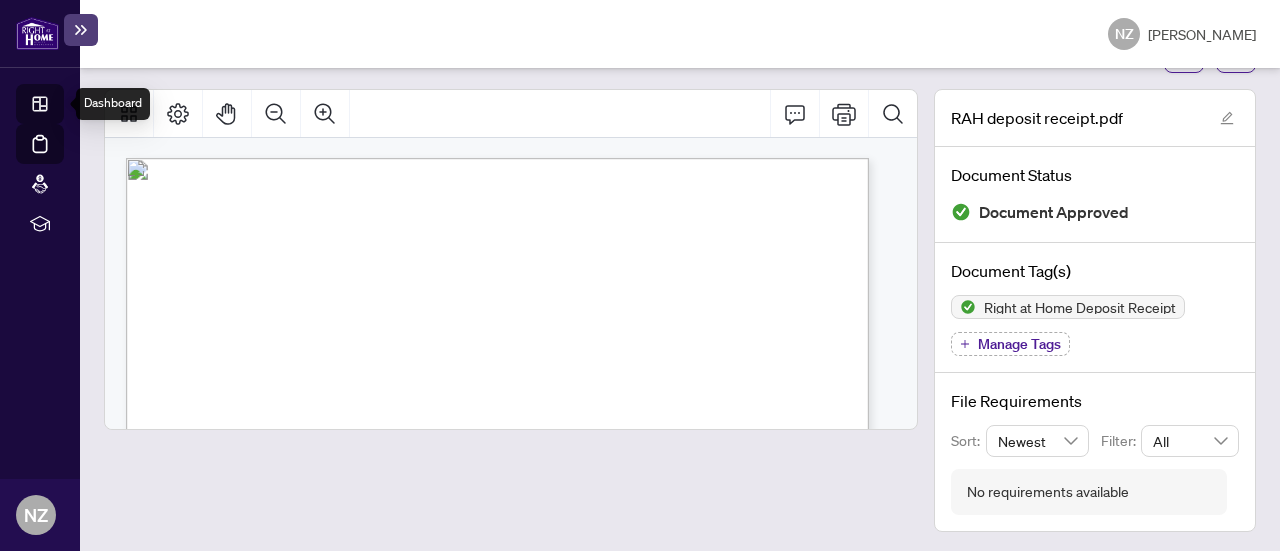 click on "Dashboard" at bounding box center (62, 107) 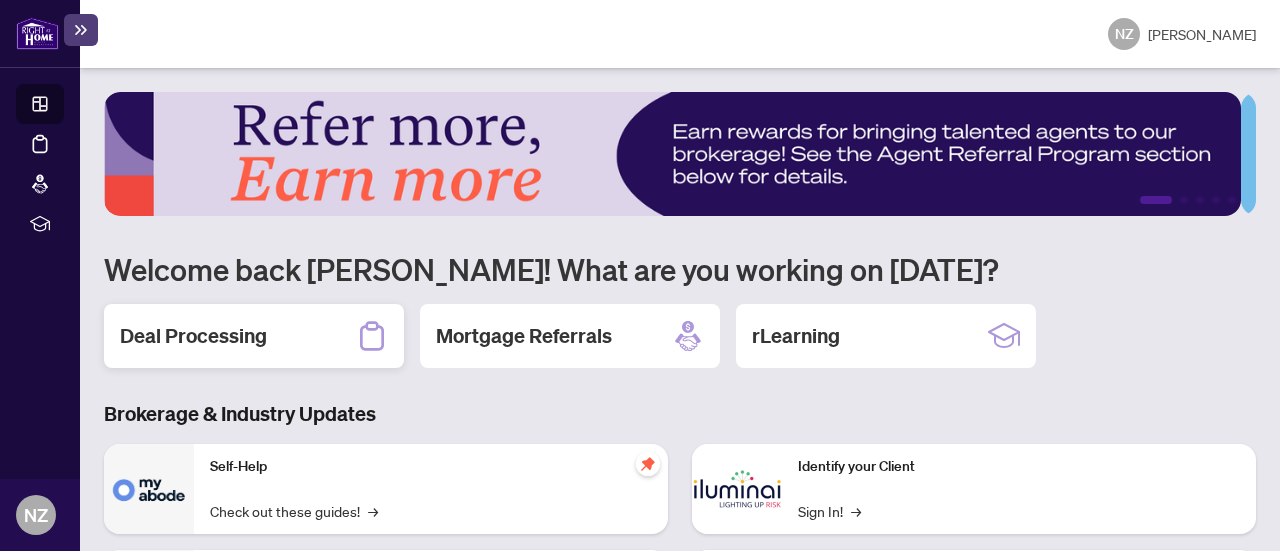 click on "Deal Processing" at bounding box center (193, 336) 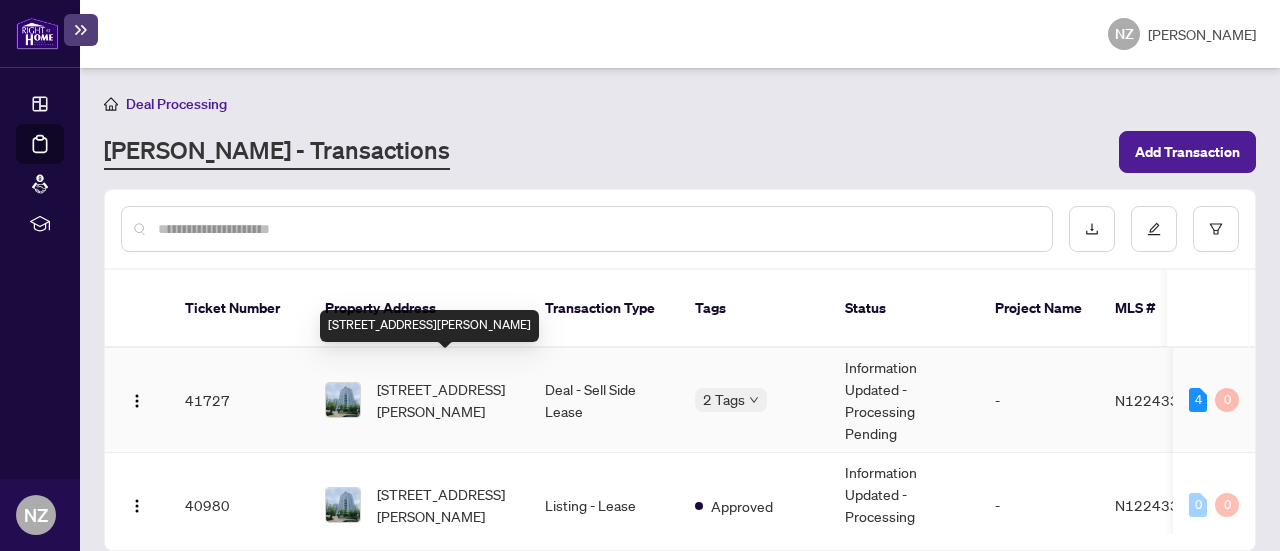 click on "[STREET_ADDRESS][PERSON_NAME]" at bounding box center (445, 400) 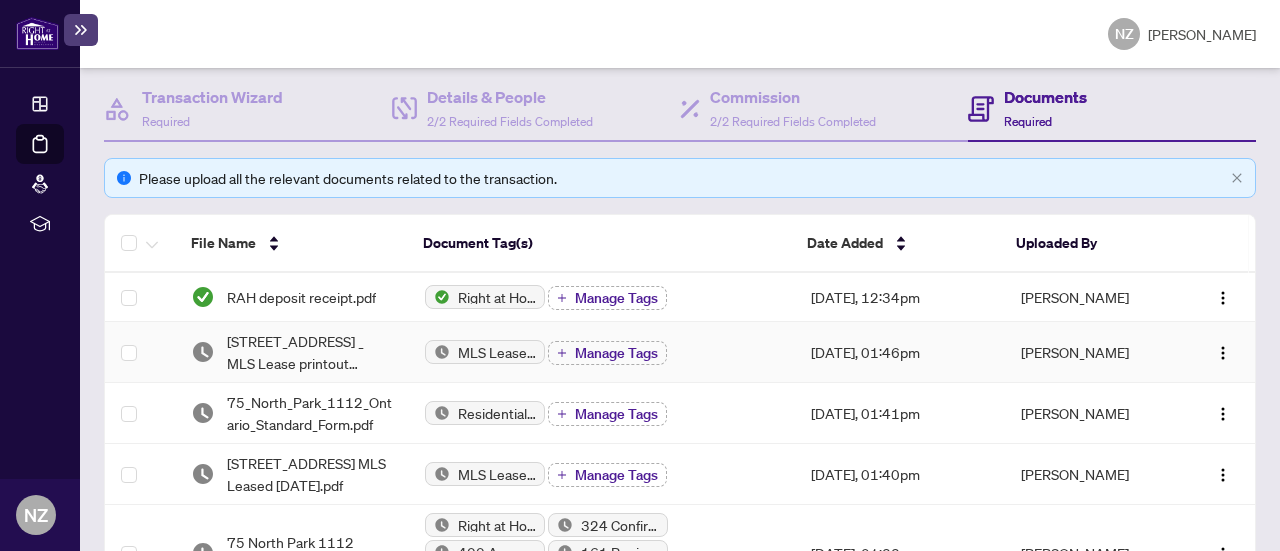 scroll, scrollTop: 0, scrollLeft: 0, axis: both 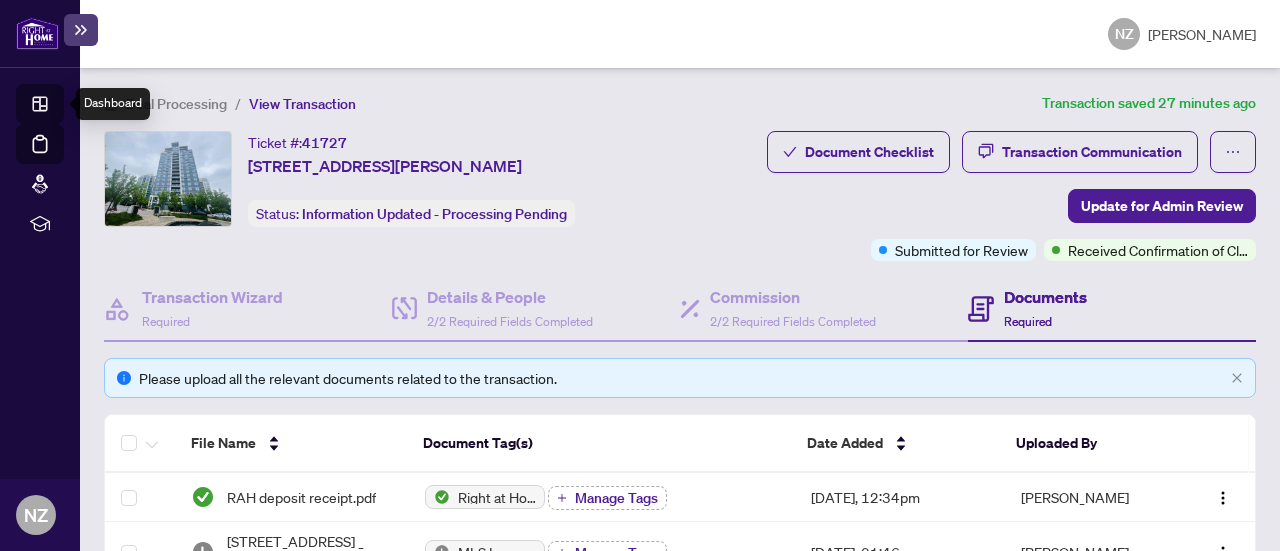 click on "Dashboard" at bounding box center [62, 107] 